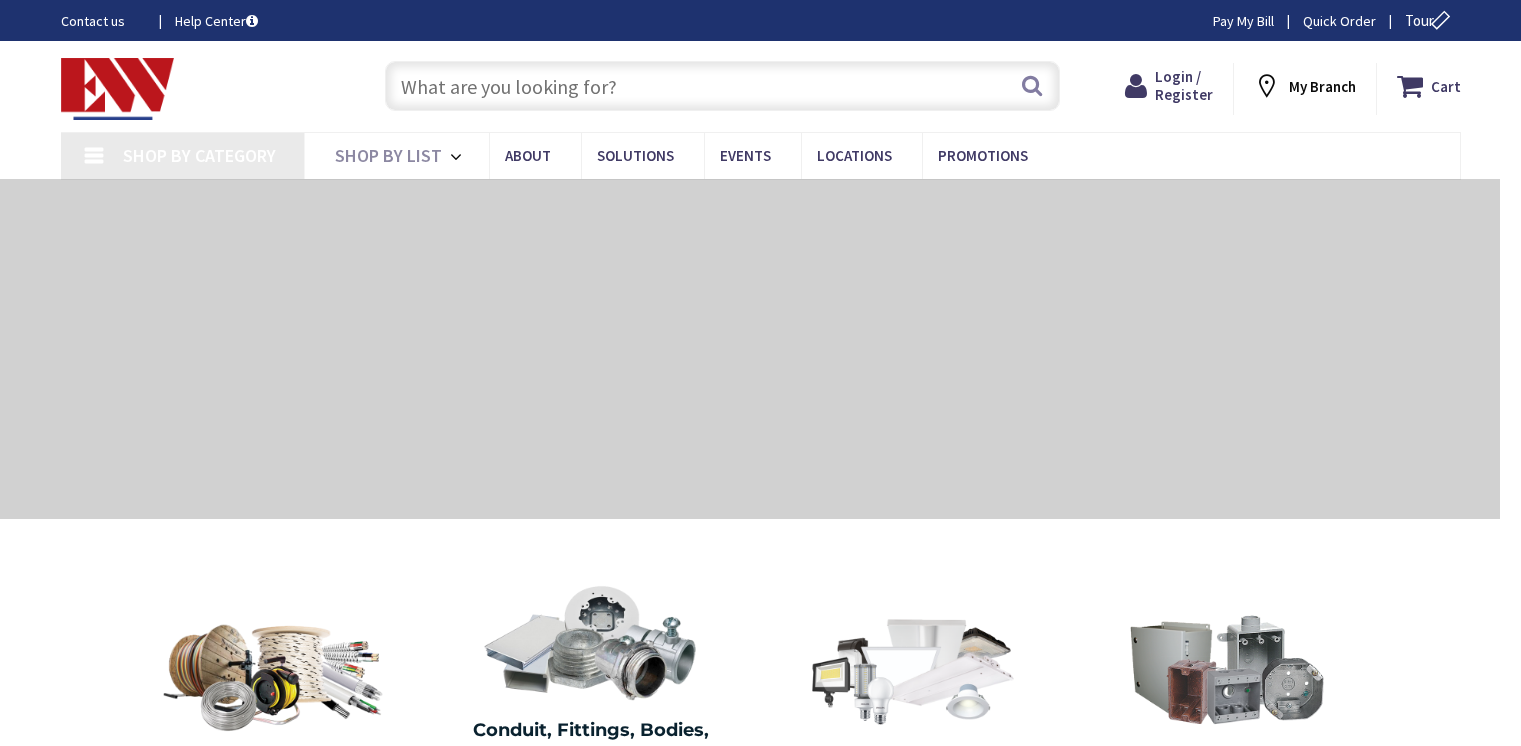 scroll, scrollTop: 0, scrollLeft: 0, axis: both 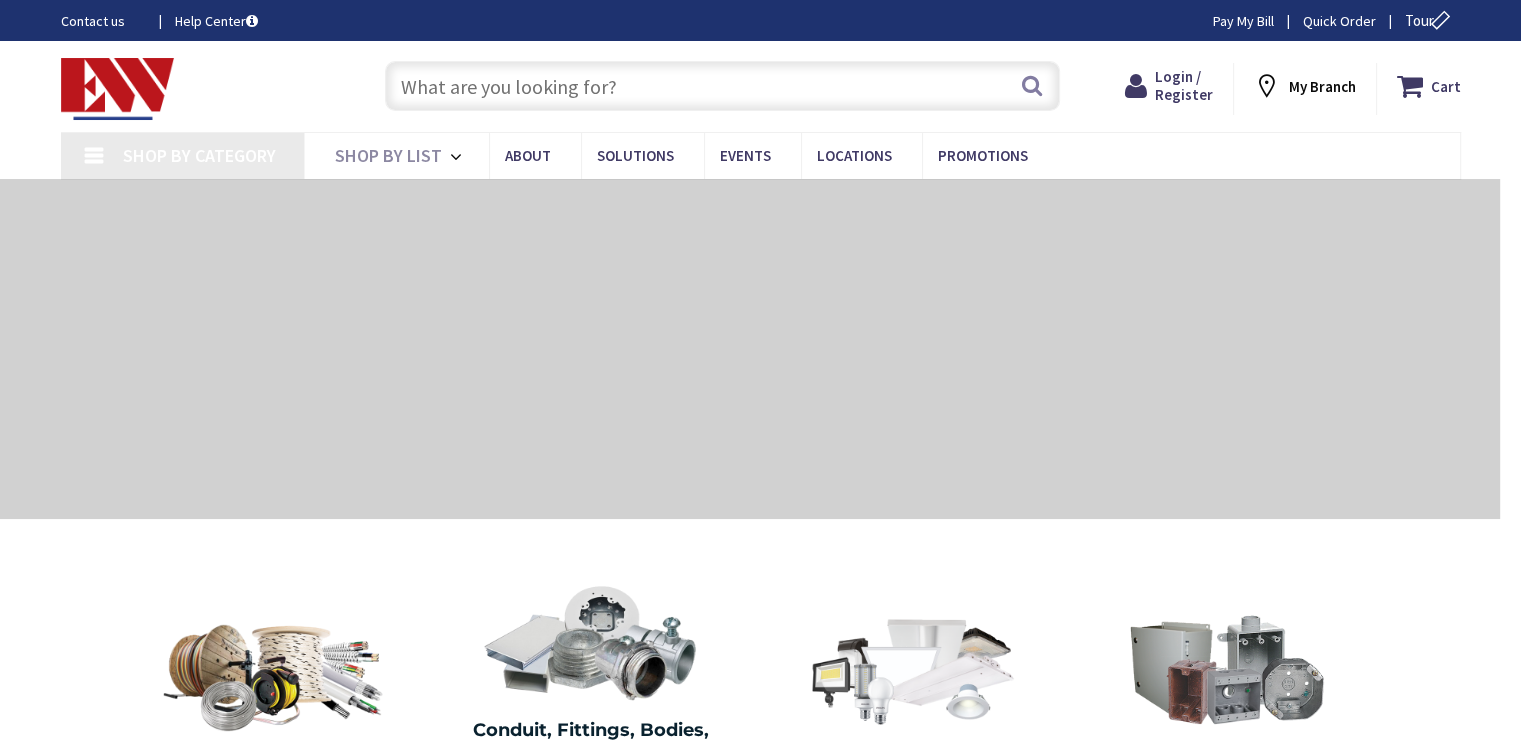 type on "[STREET] @ [STREET], [CITY], [STATE] [POSTAL_CODE], [COUNTRY]" 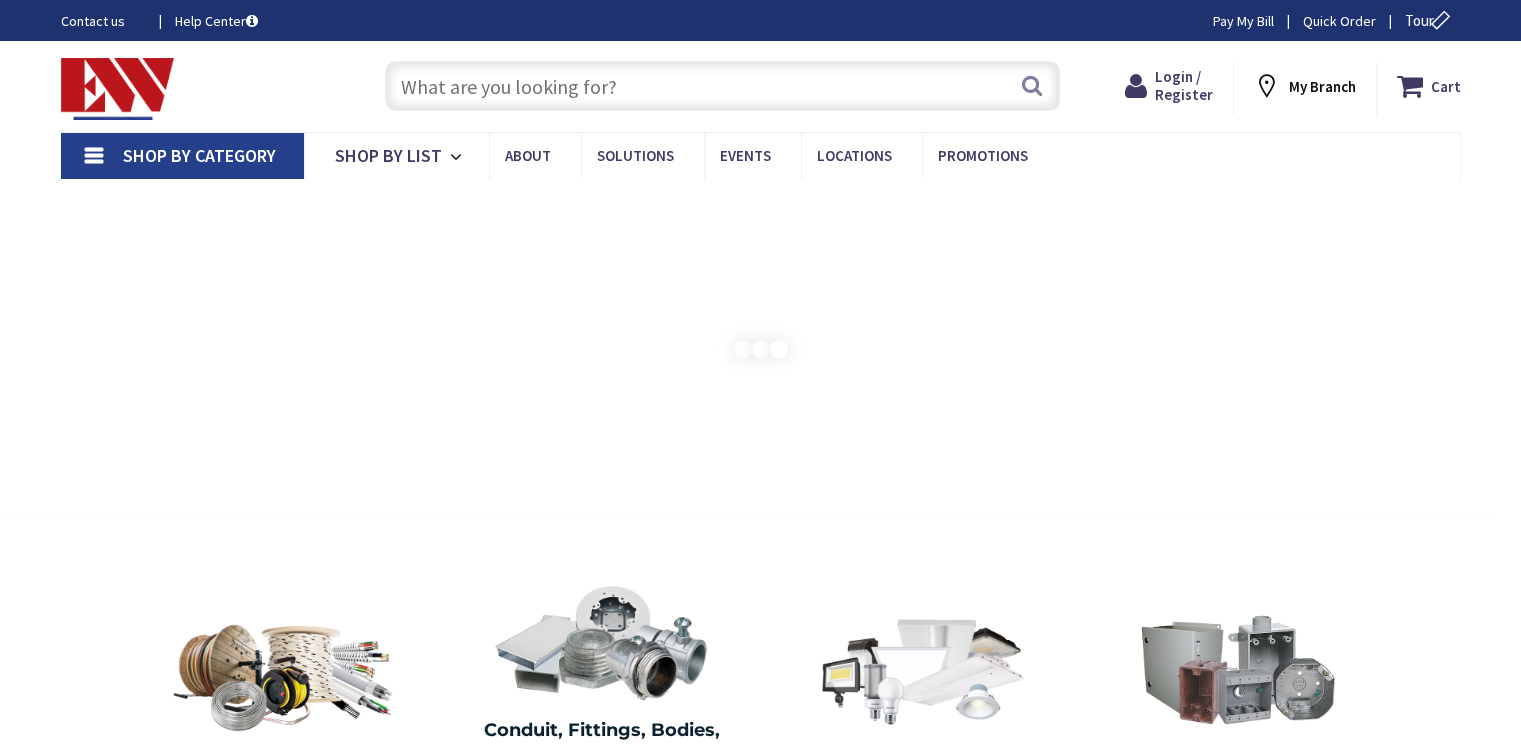 scroll, scrollTop: 0, scrollLeft: 0, axis: both 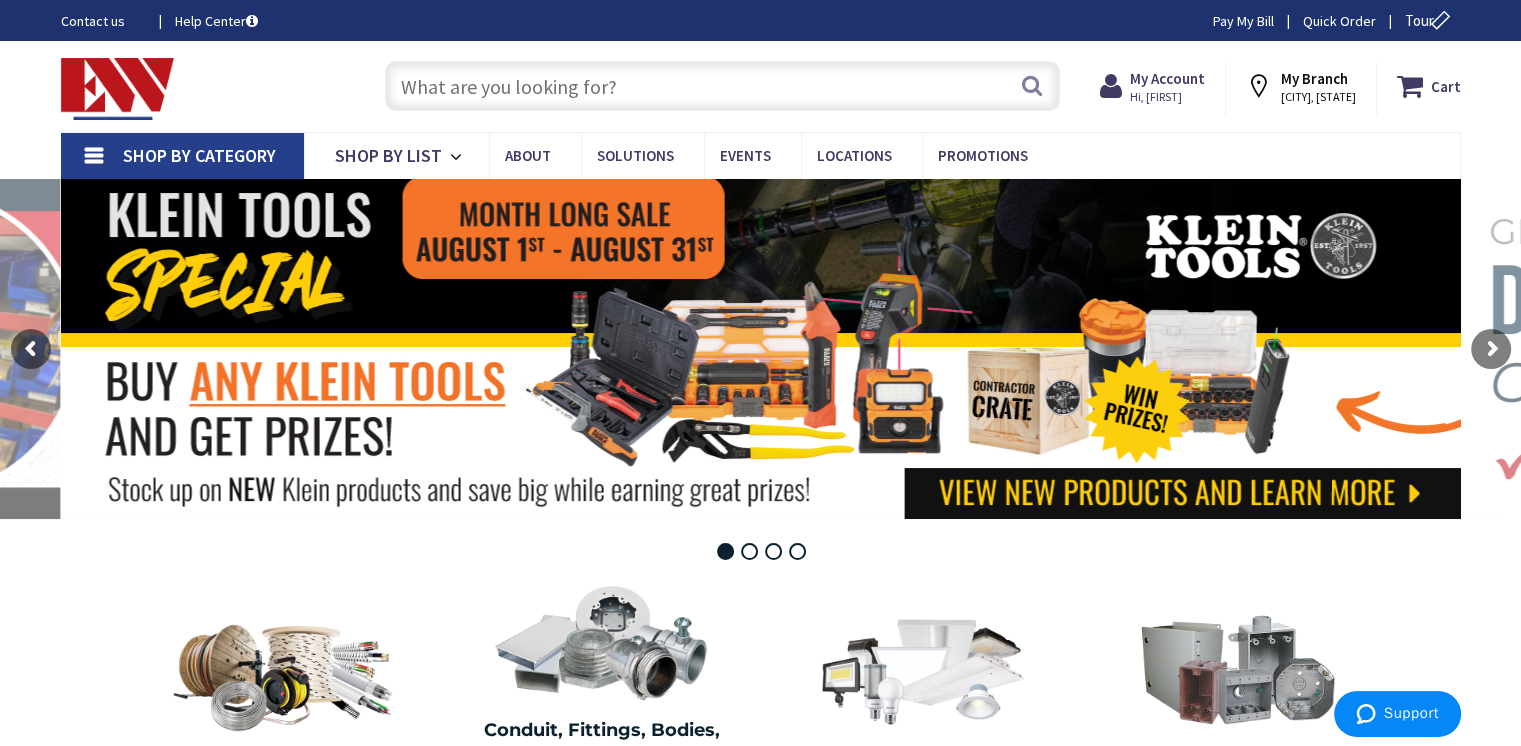 click at bounding box center (722, 86) 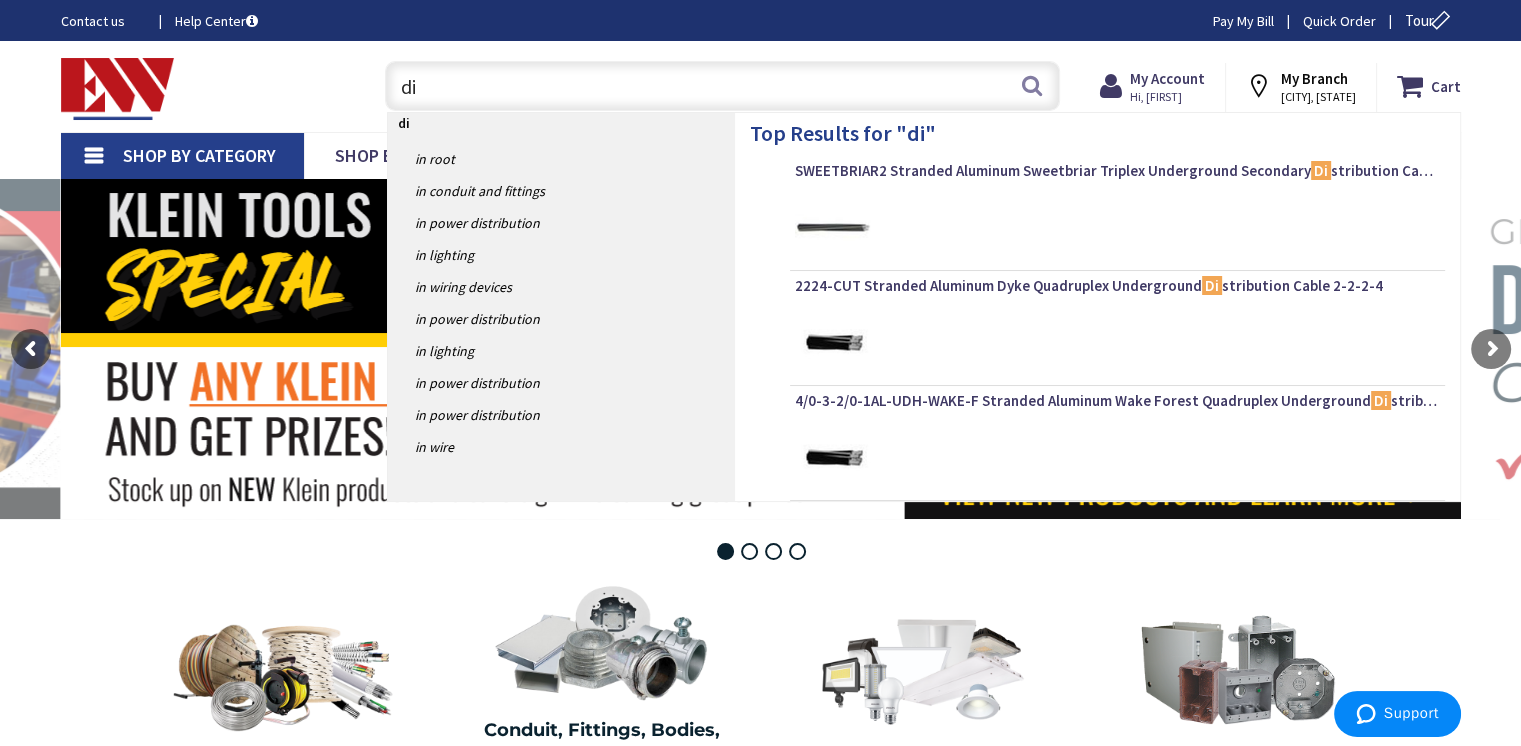scroll, scrollTop: 0, scrollLeft: 0, axis: both 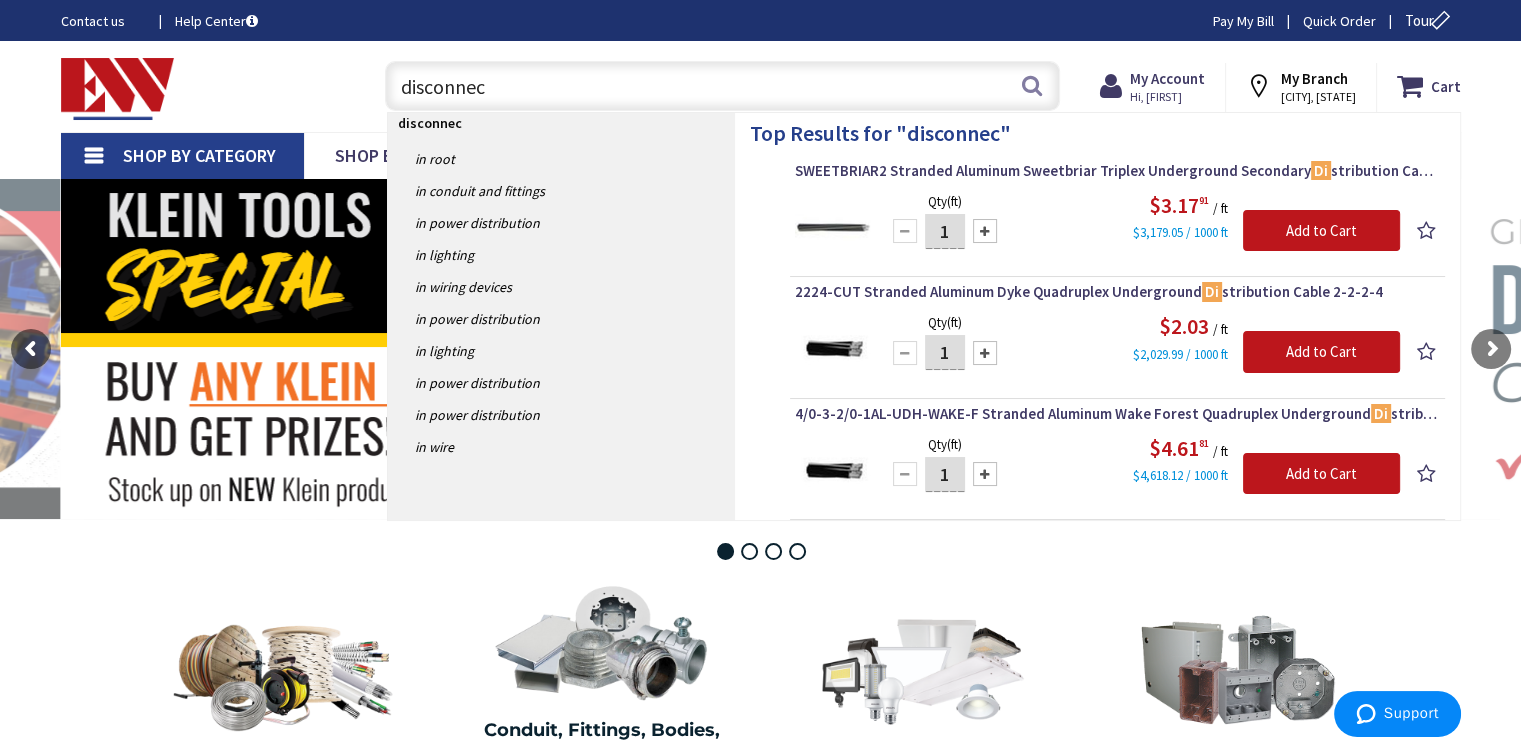type on "disconnect" 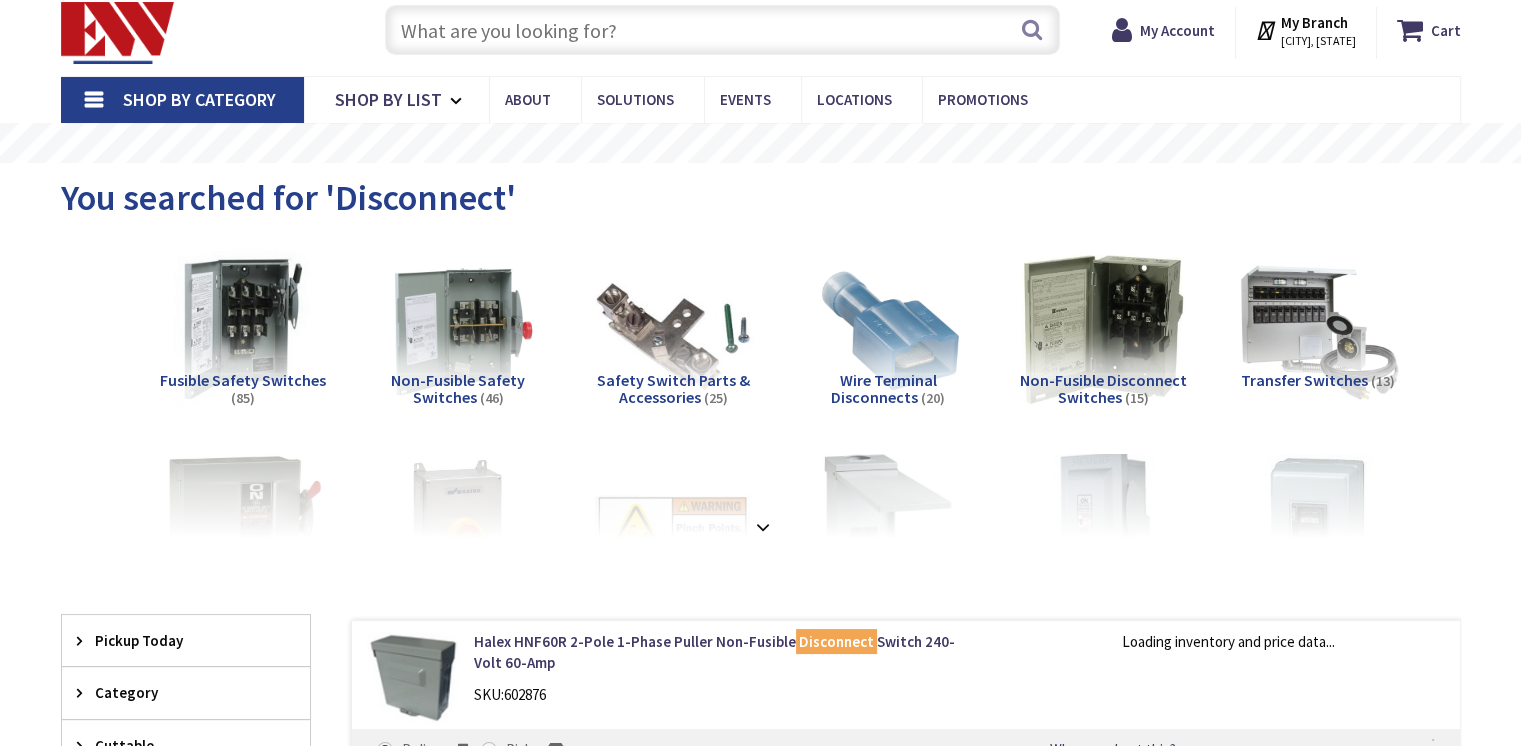 scroll, scrollTop: 200, scrollLeft: 0, axis: vertical 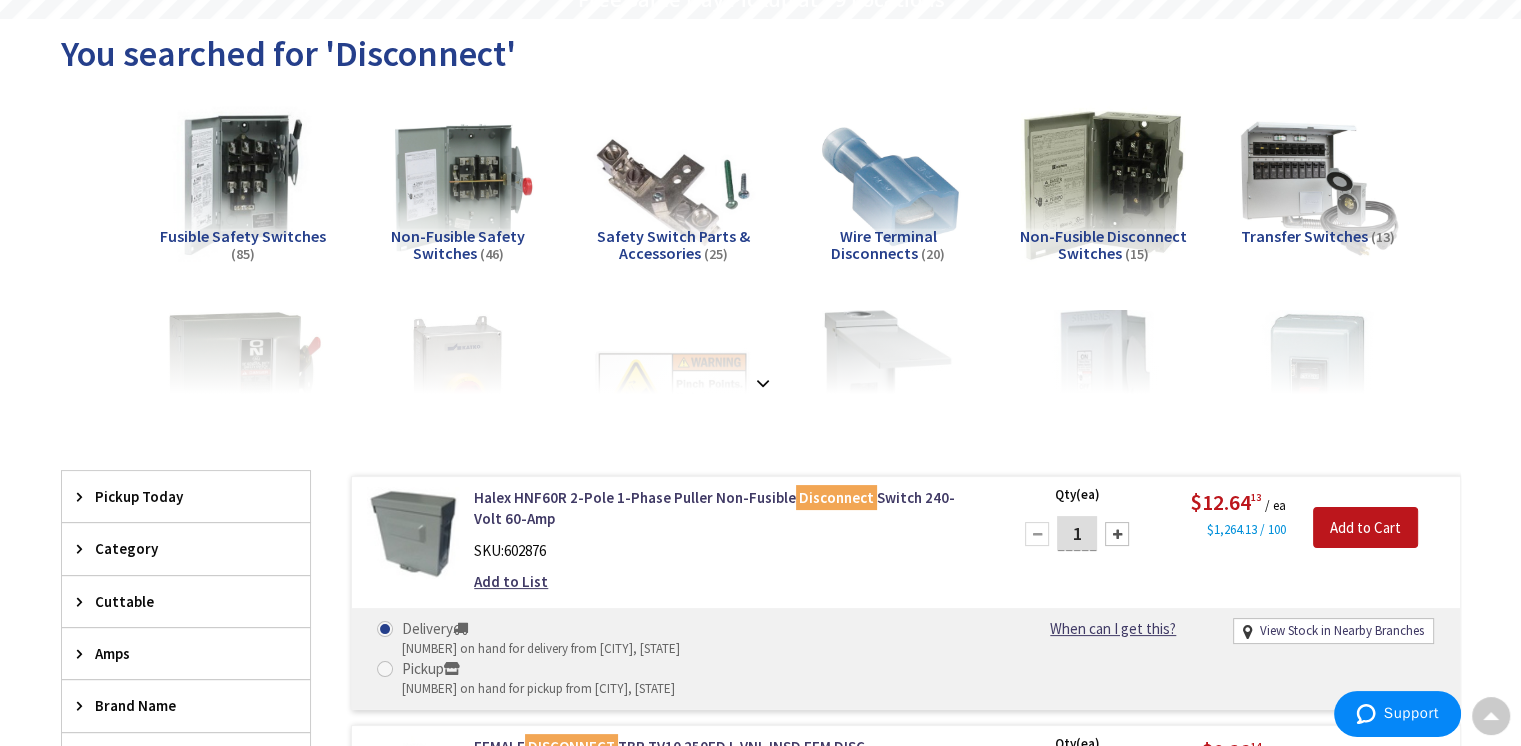 click on "Fusible Safety Switches" at bounding box center [243, 236] 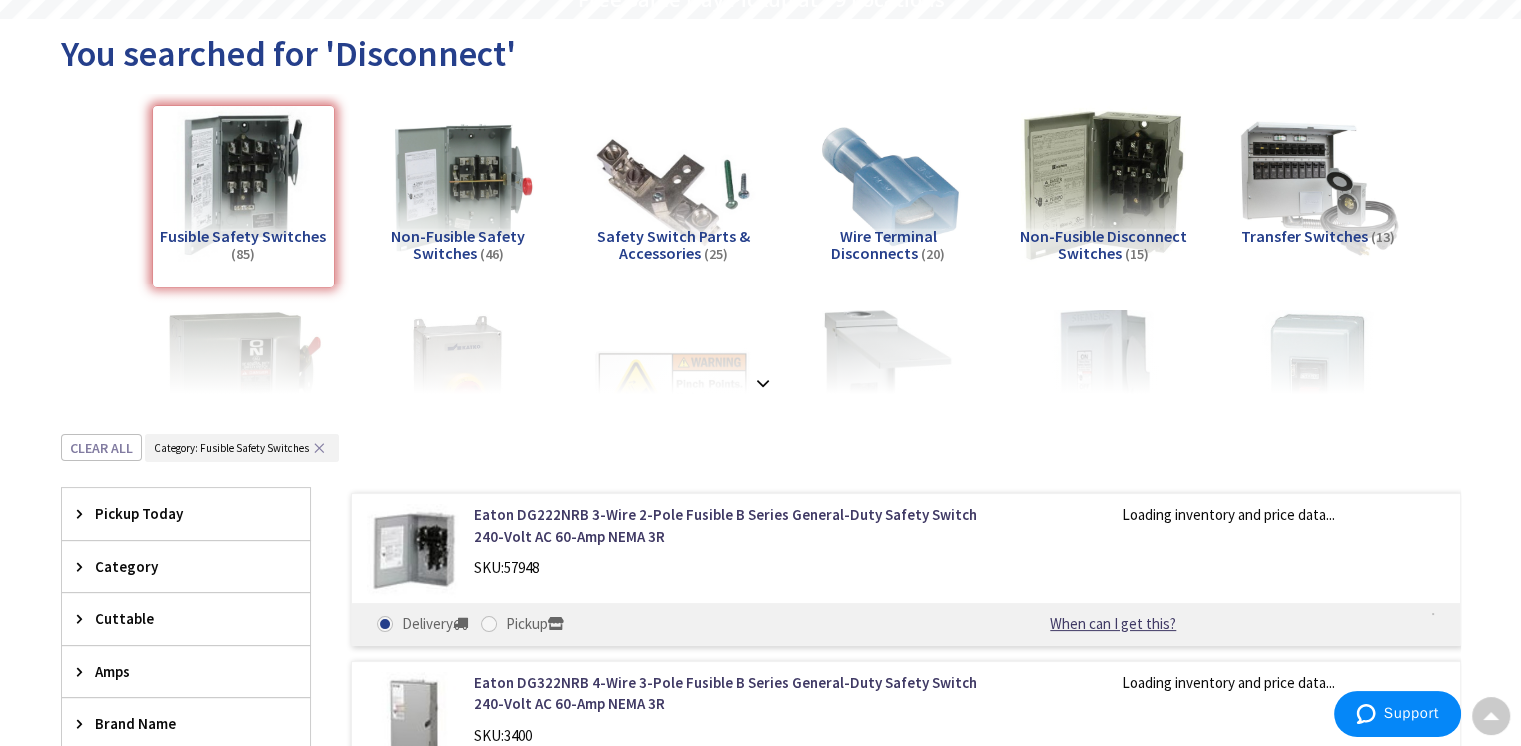 scroll, scrollTop: 633, scrollLeft: 0, axis: vertical 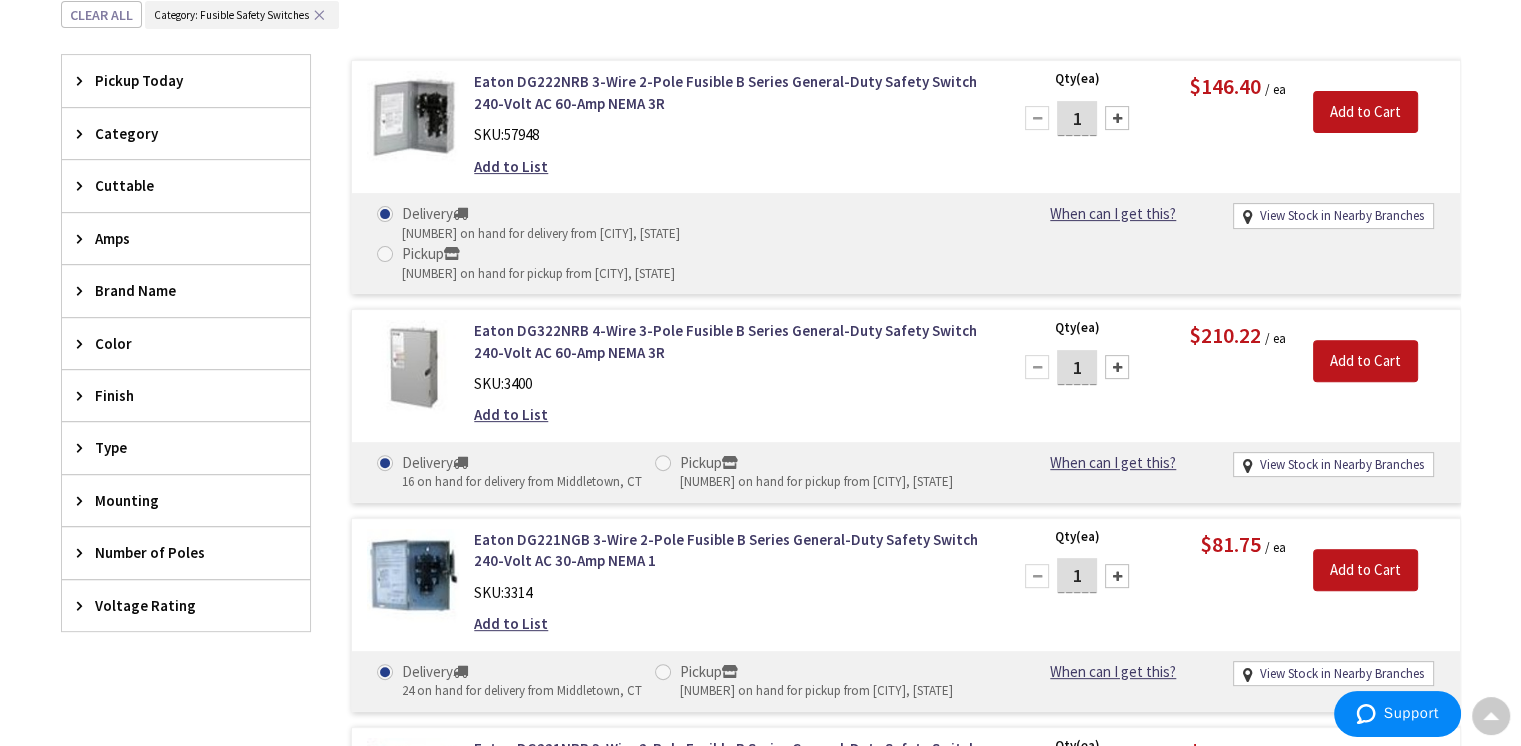 click on "Amps" at bounding box center (176, 238) 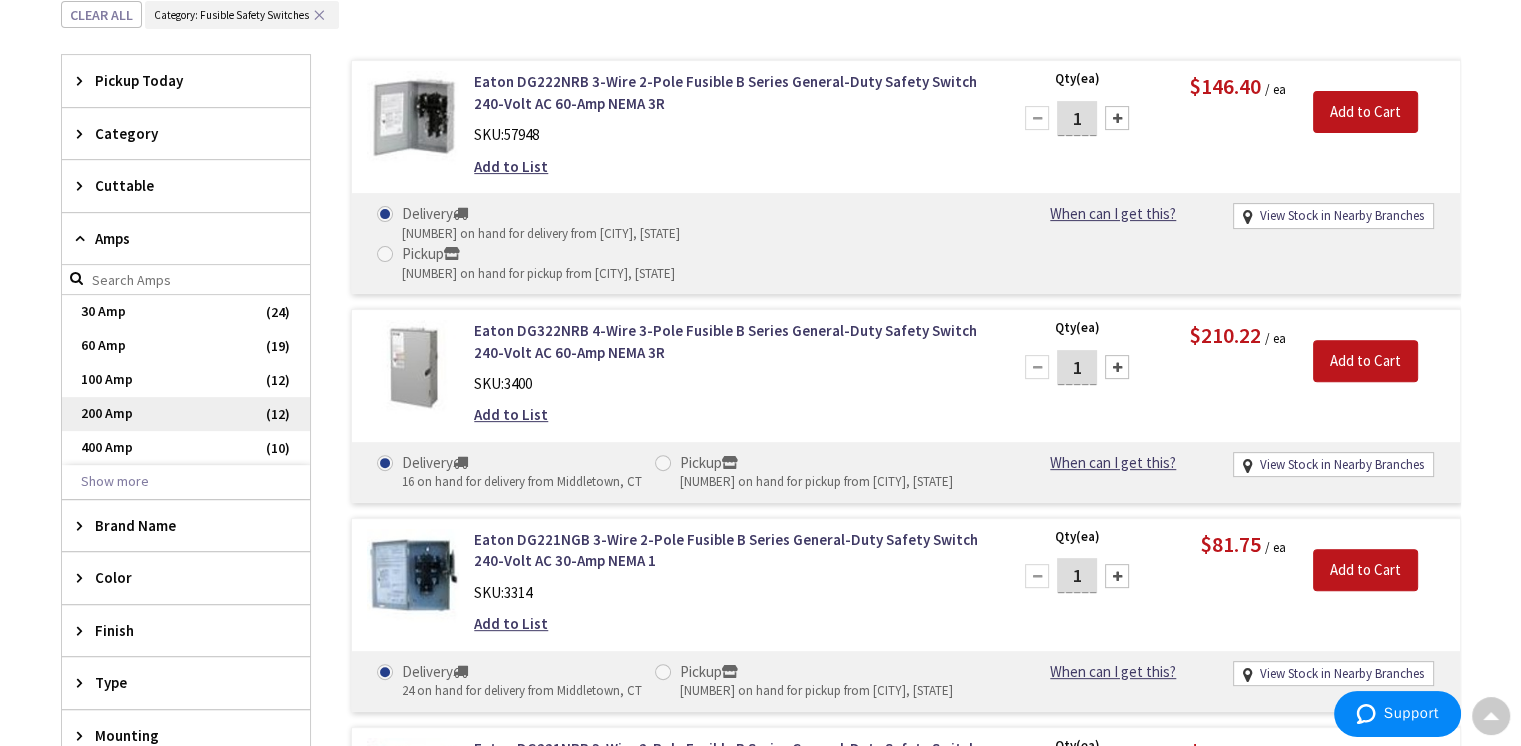 click on "200 Amp" at bounding box center [186, 414] 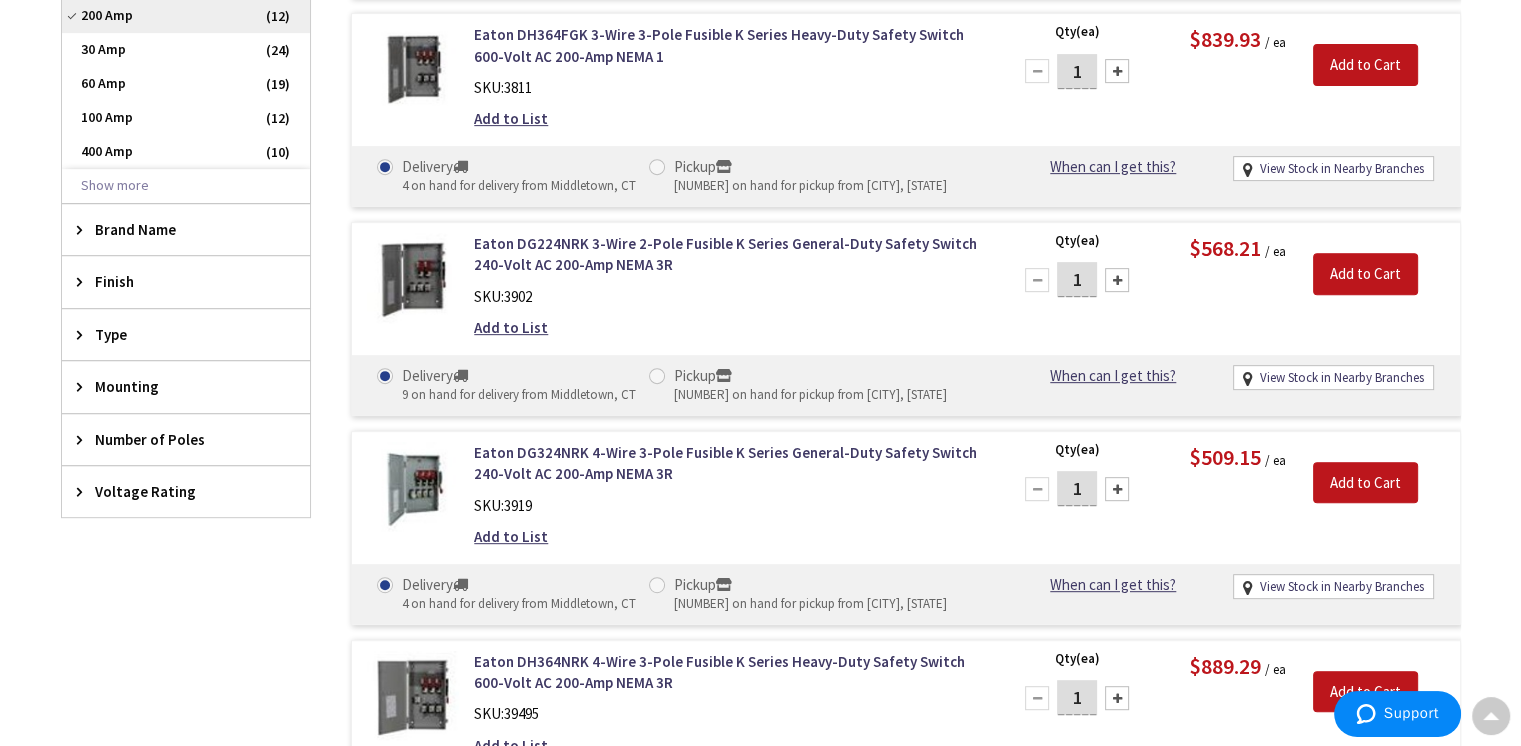 scroll, scrollTop: 848, scrollLeft: 0, axis: vertical 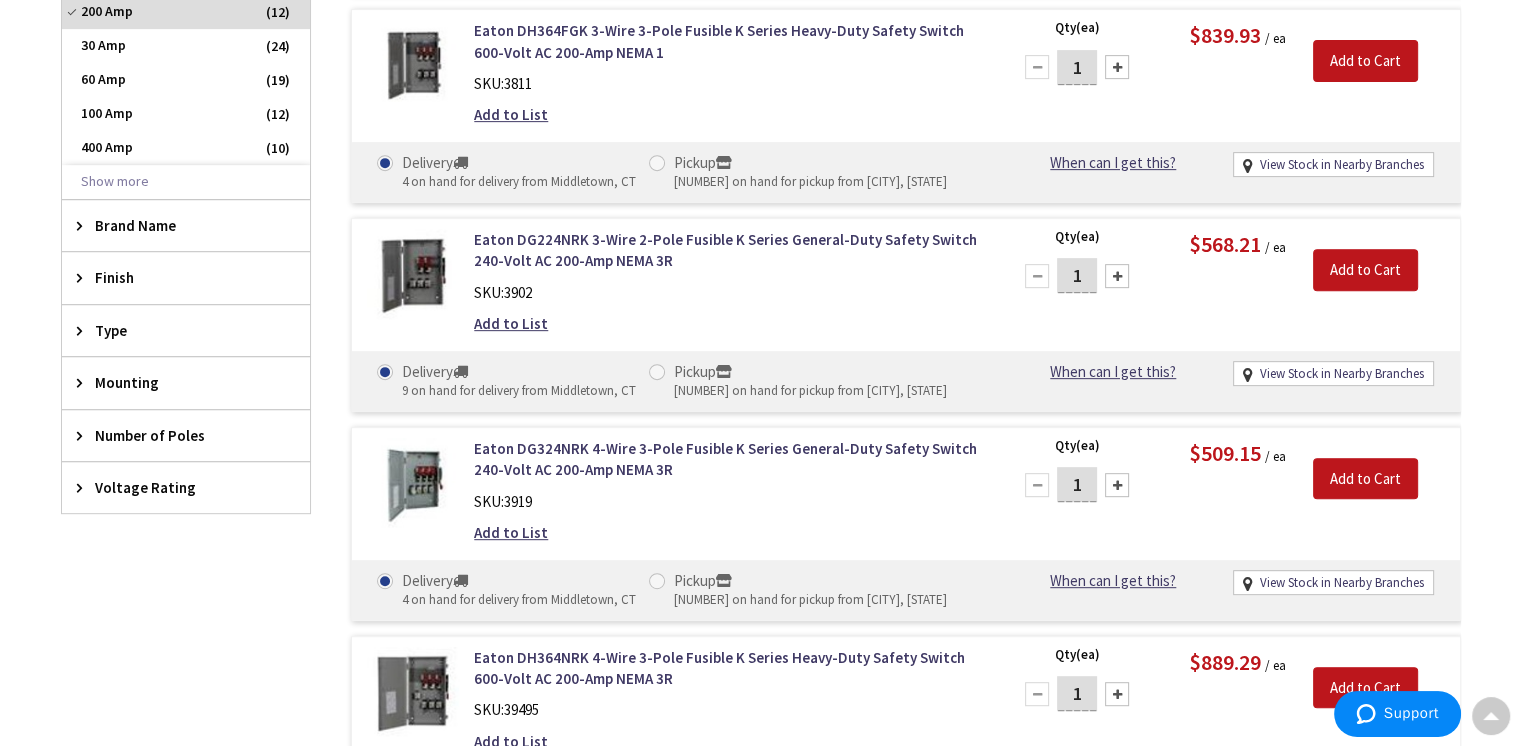 click on "Voltage Rating" at bounding box center [176, 487] 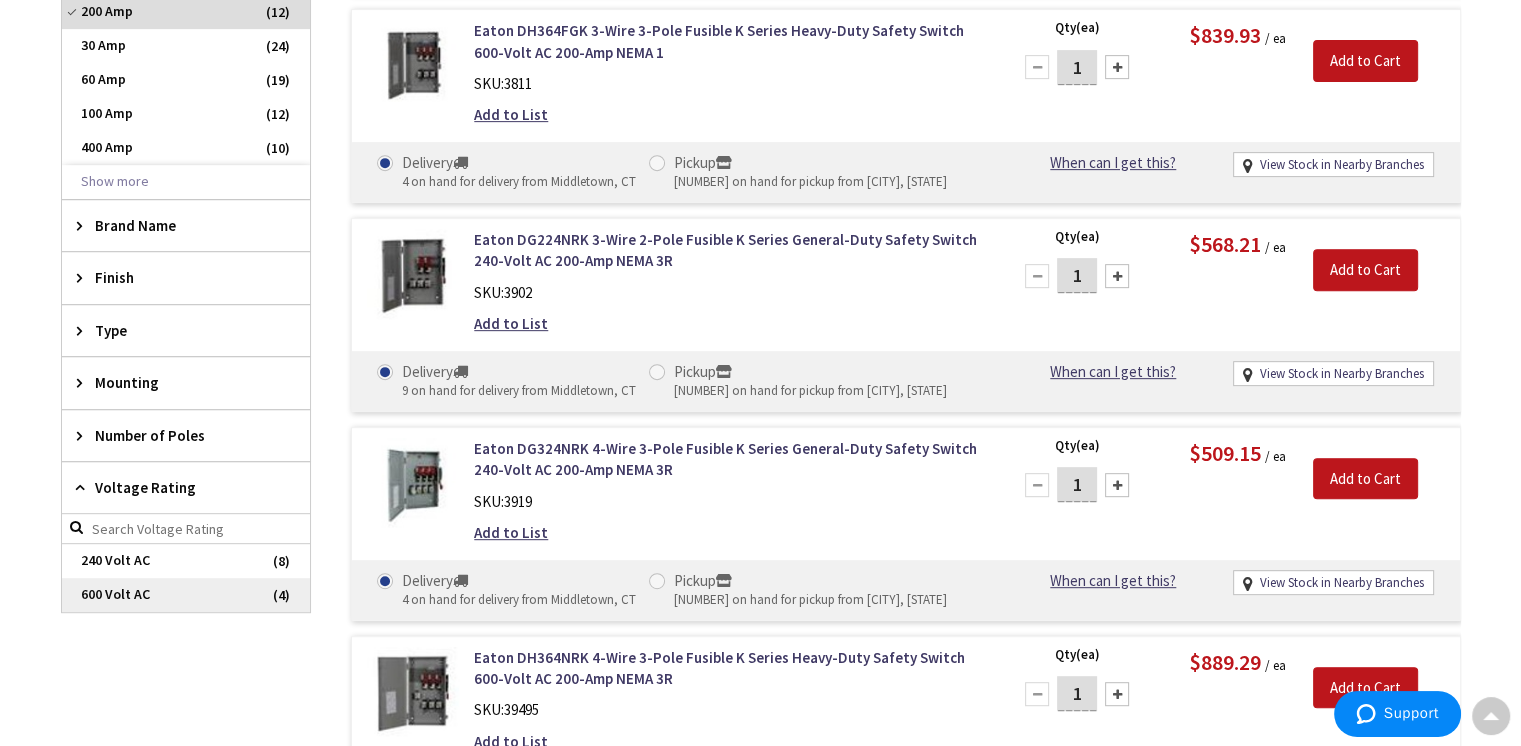 click on "600 Volt AC" at bounding box center (186, 595) 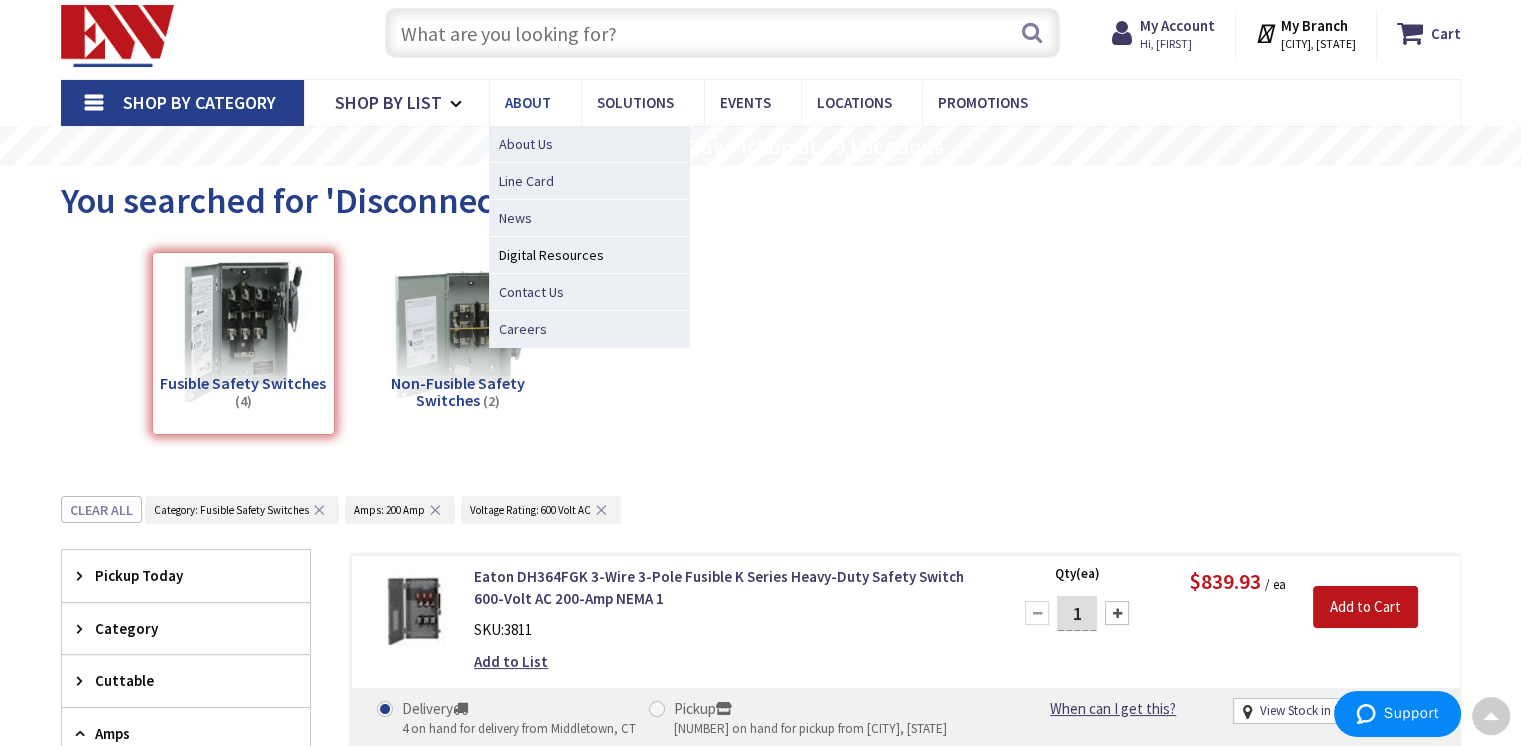 scroll, scrollTop: 48, scrollLeft: 0, axis: vertical 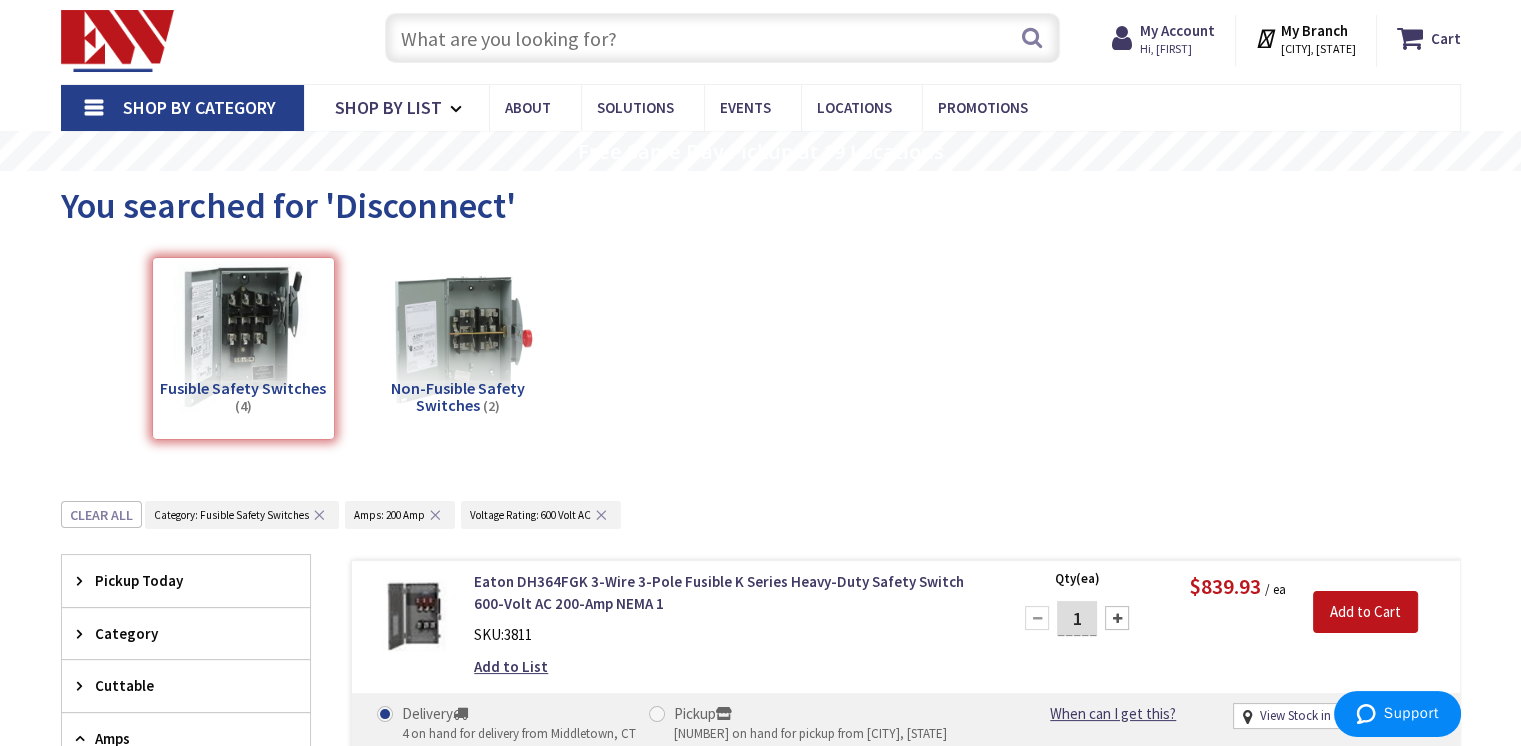 click at bounding box center (722, 38) 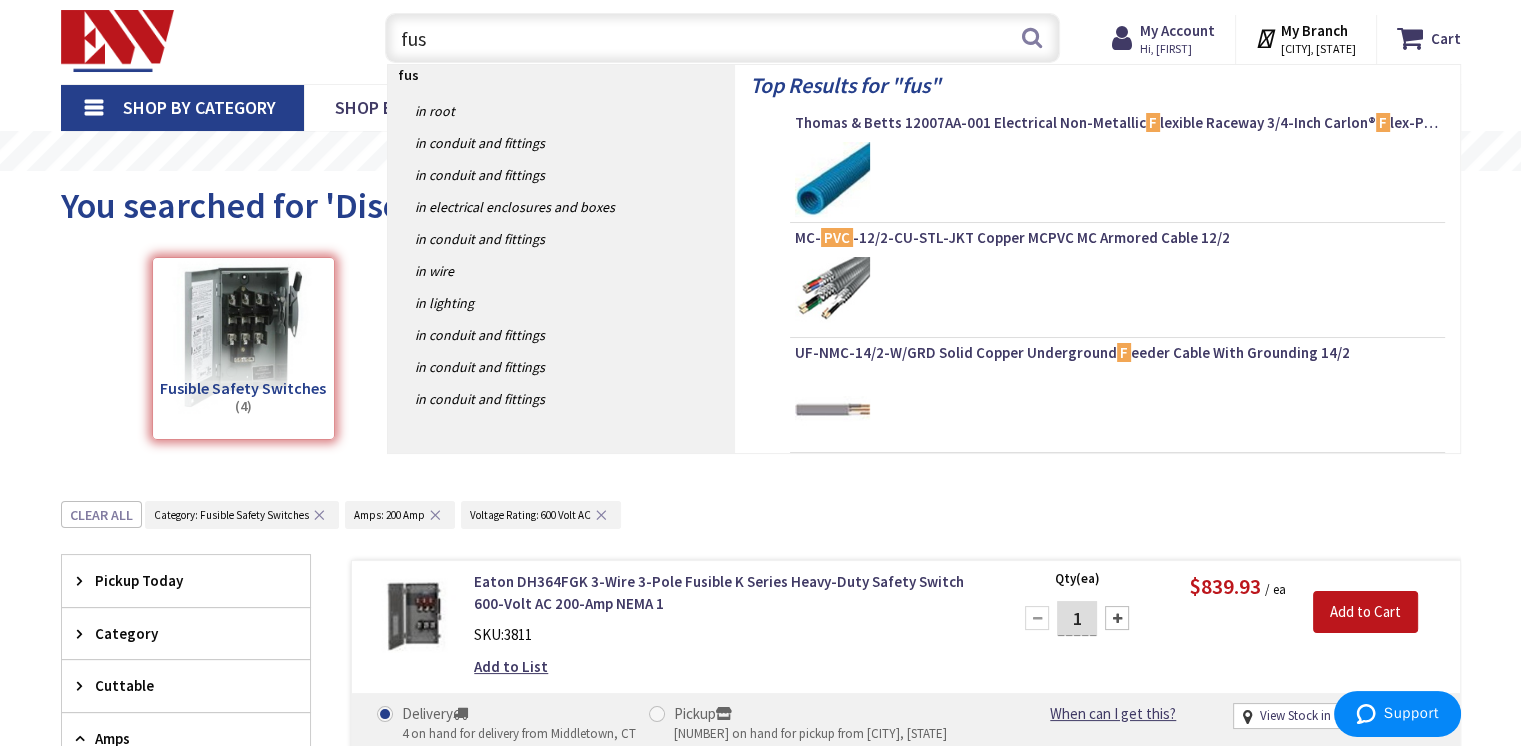 type on "fuse" 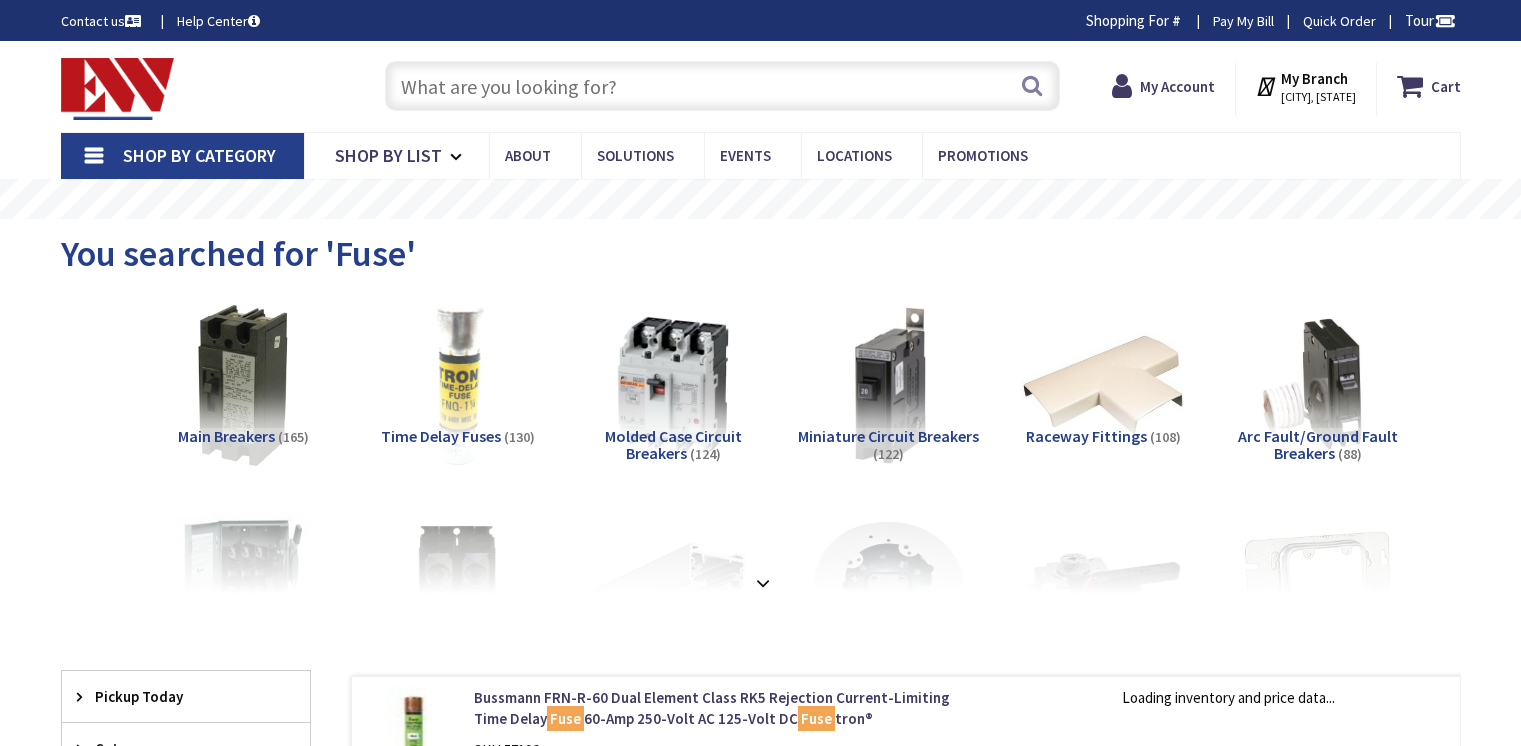scroll, scrollTop: 0, scrollLeft: 0, axis: both 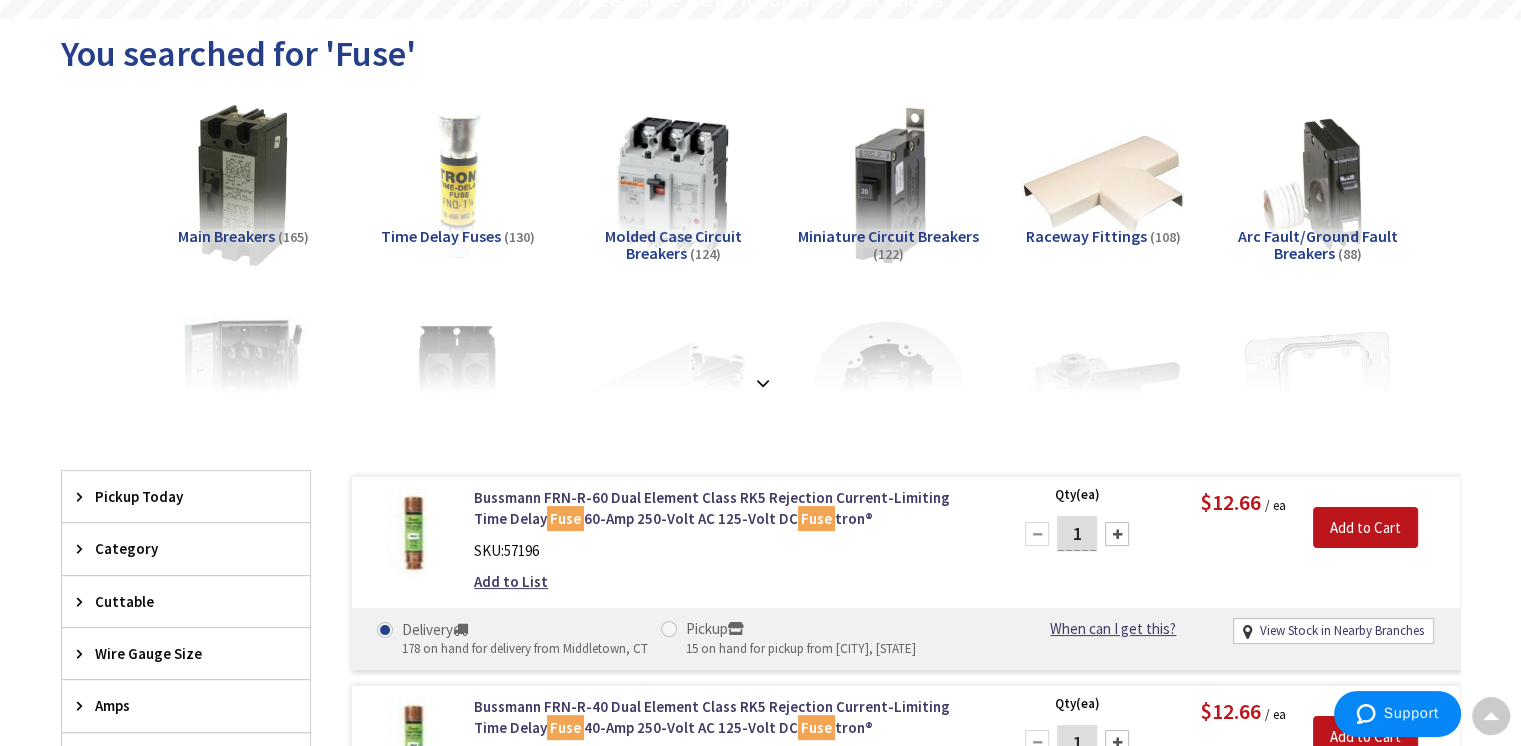 click on "Time Delay Fuses" at bounding box center (441, 236) 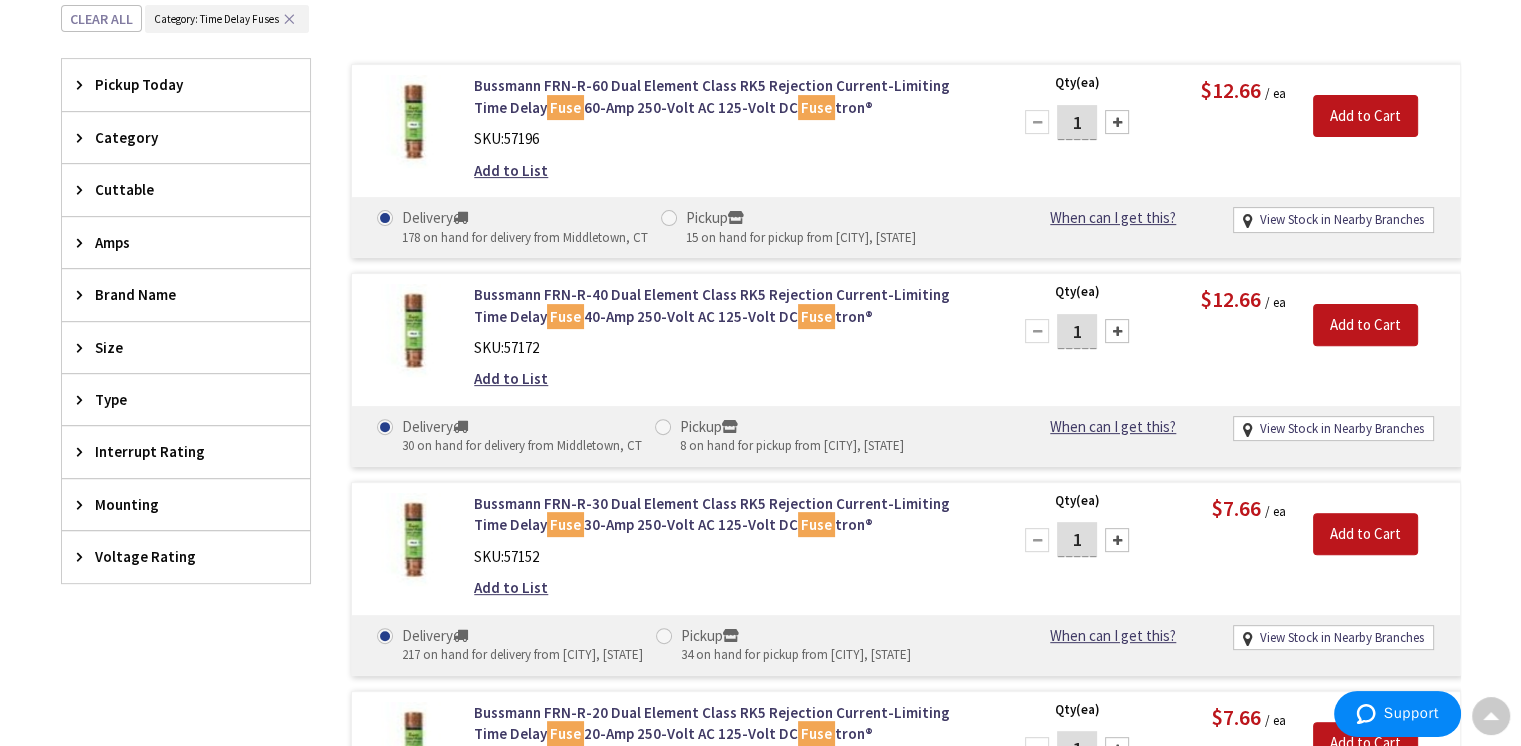 scroll, scrollTop: 633, scrollLeft: 0, axis: vertical 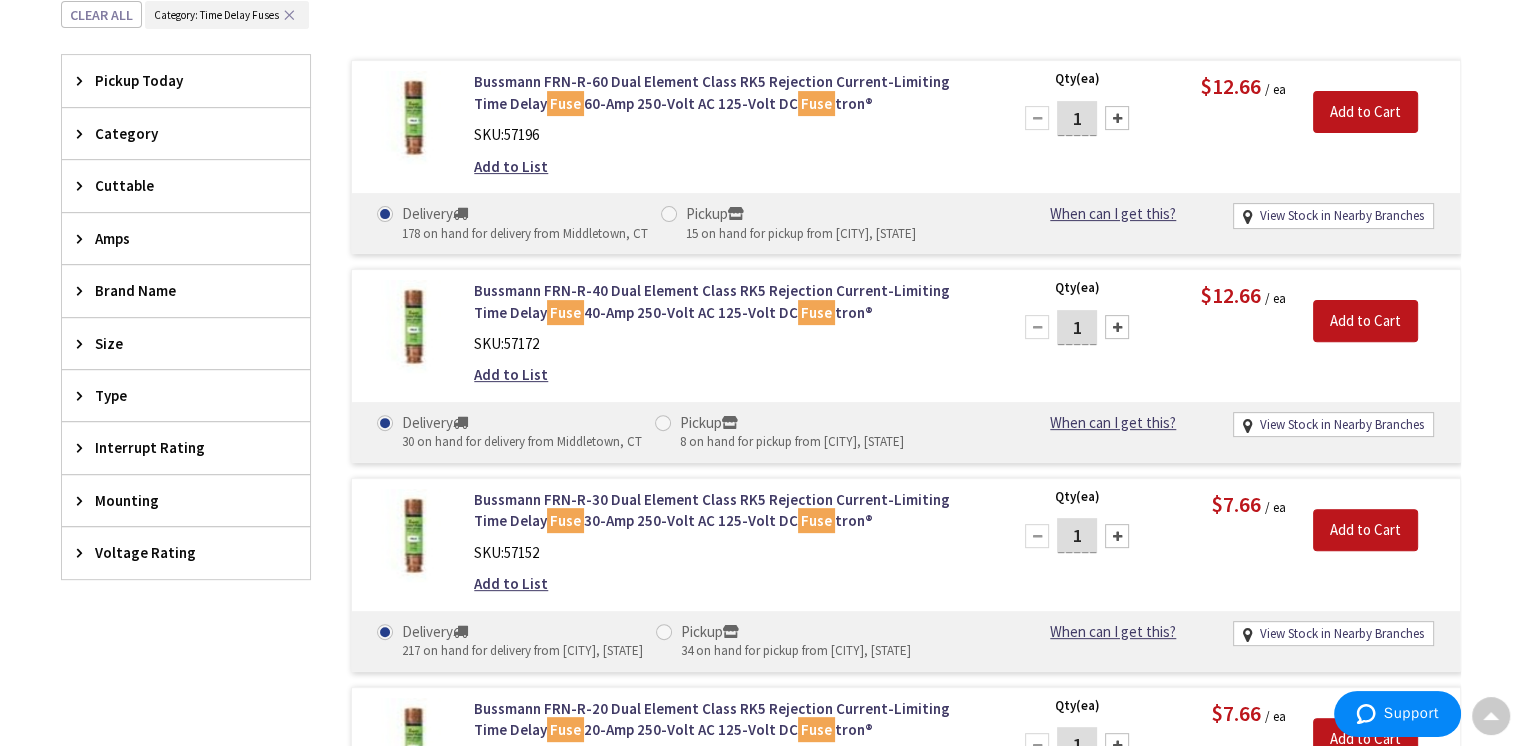 click on "Amps" at bounding box center (176, 238) 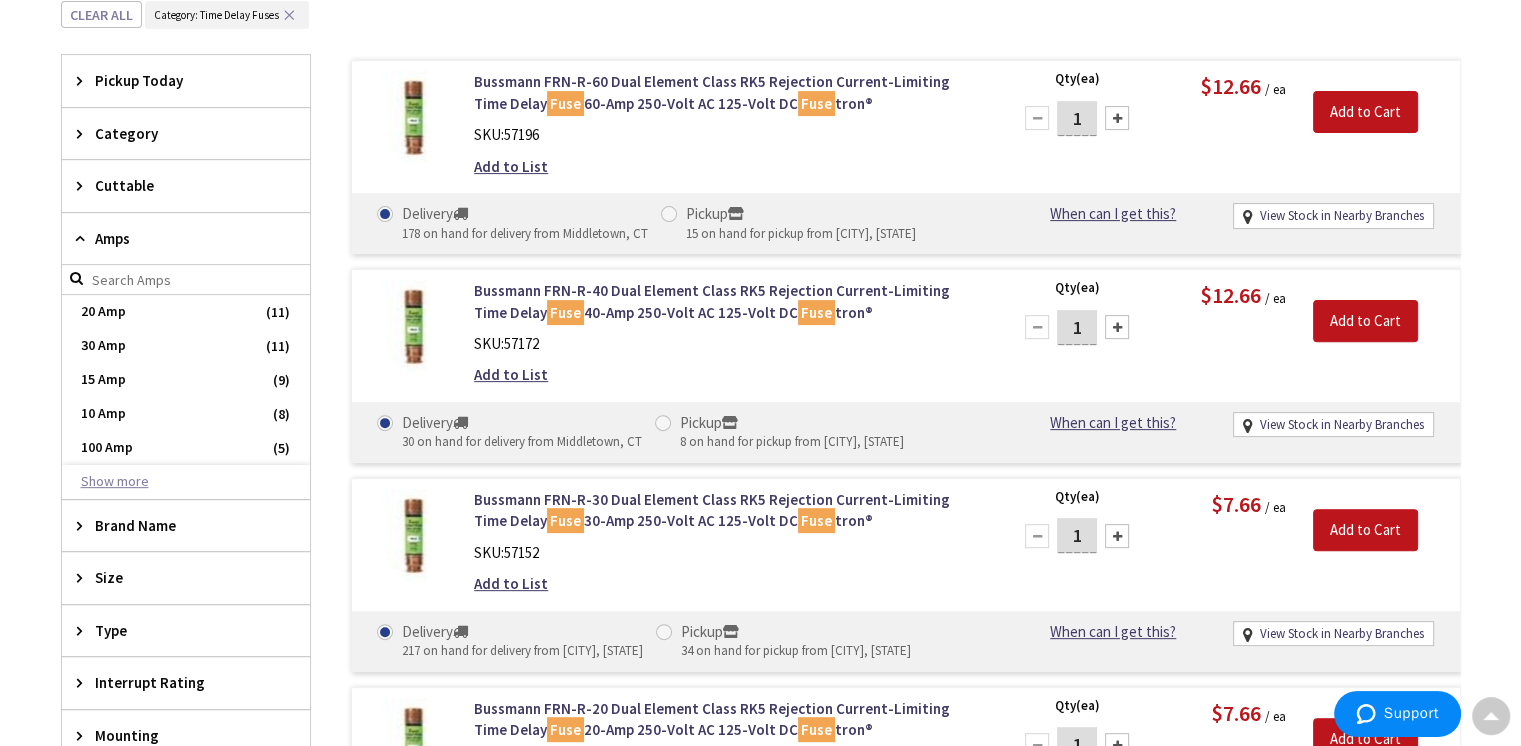 click on "Show more" at bounding box center (186, 482) 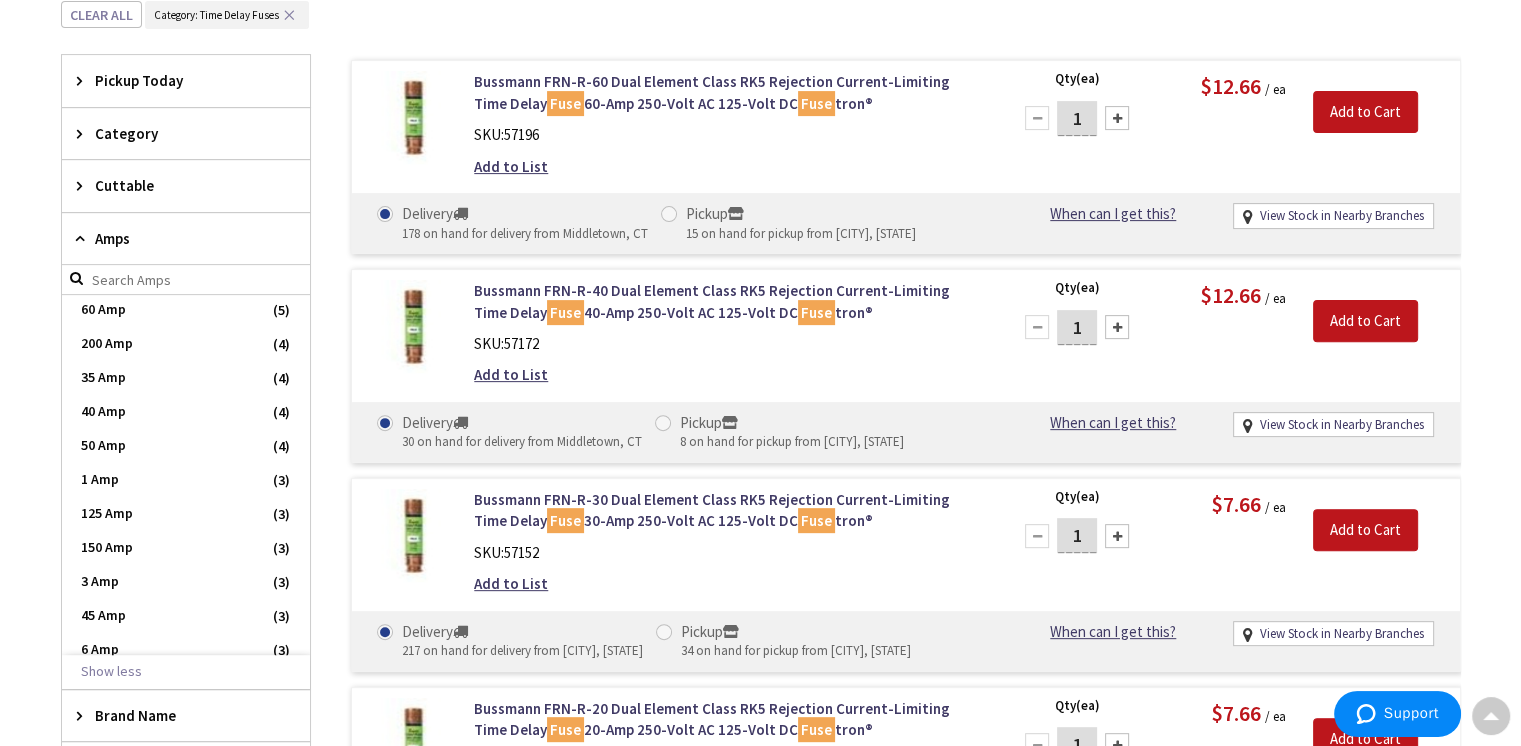 scroll, scrollTop: 300, scrollLeft: 0, axis: vertical 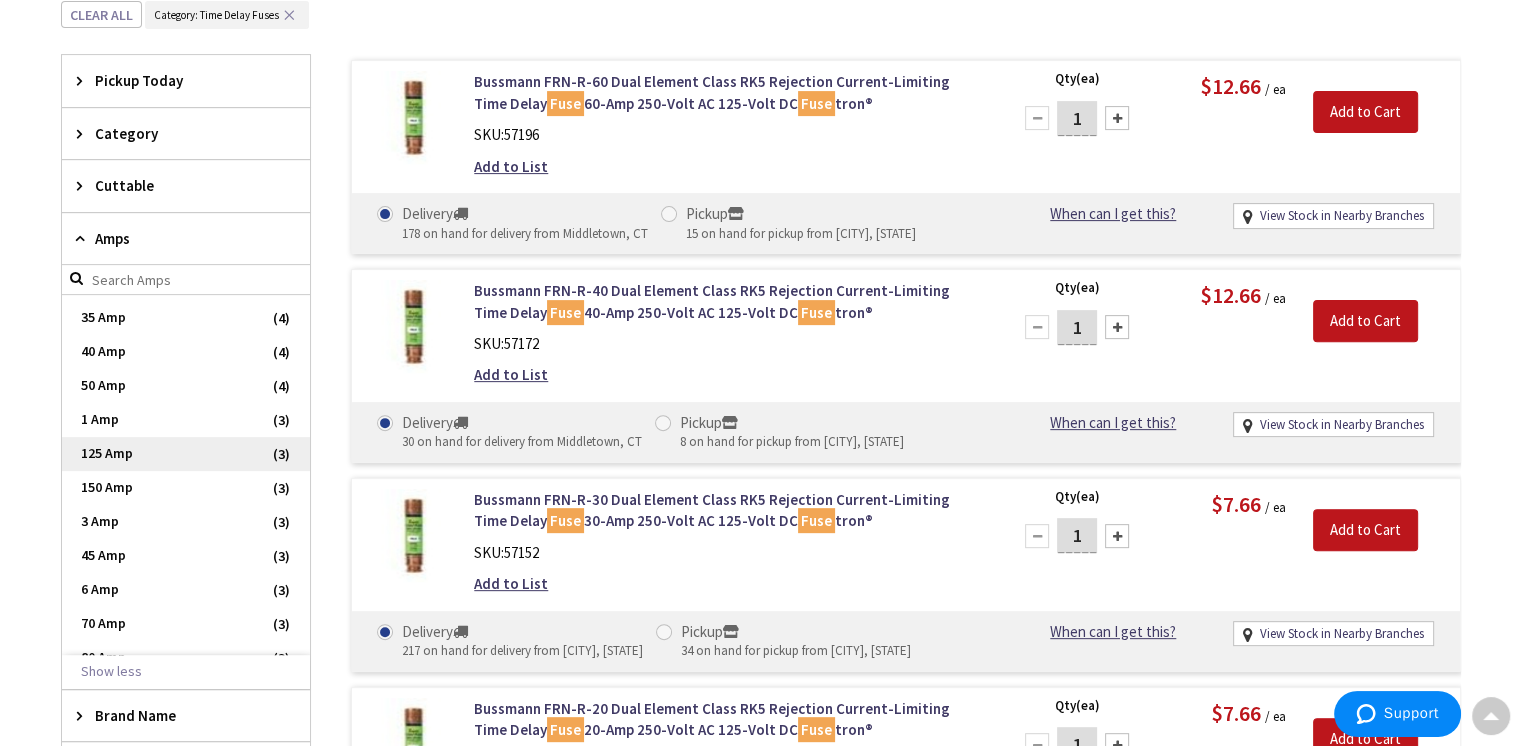 click on "125 Amp" at bounding box center (186, 454) 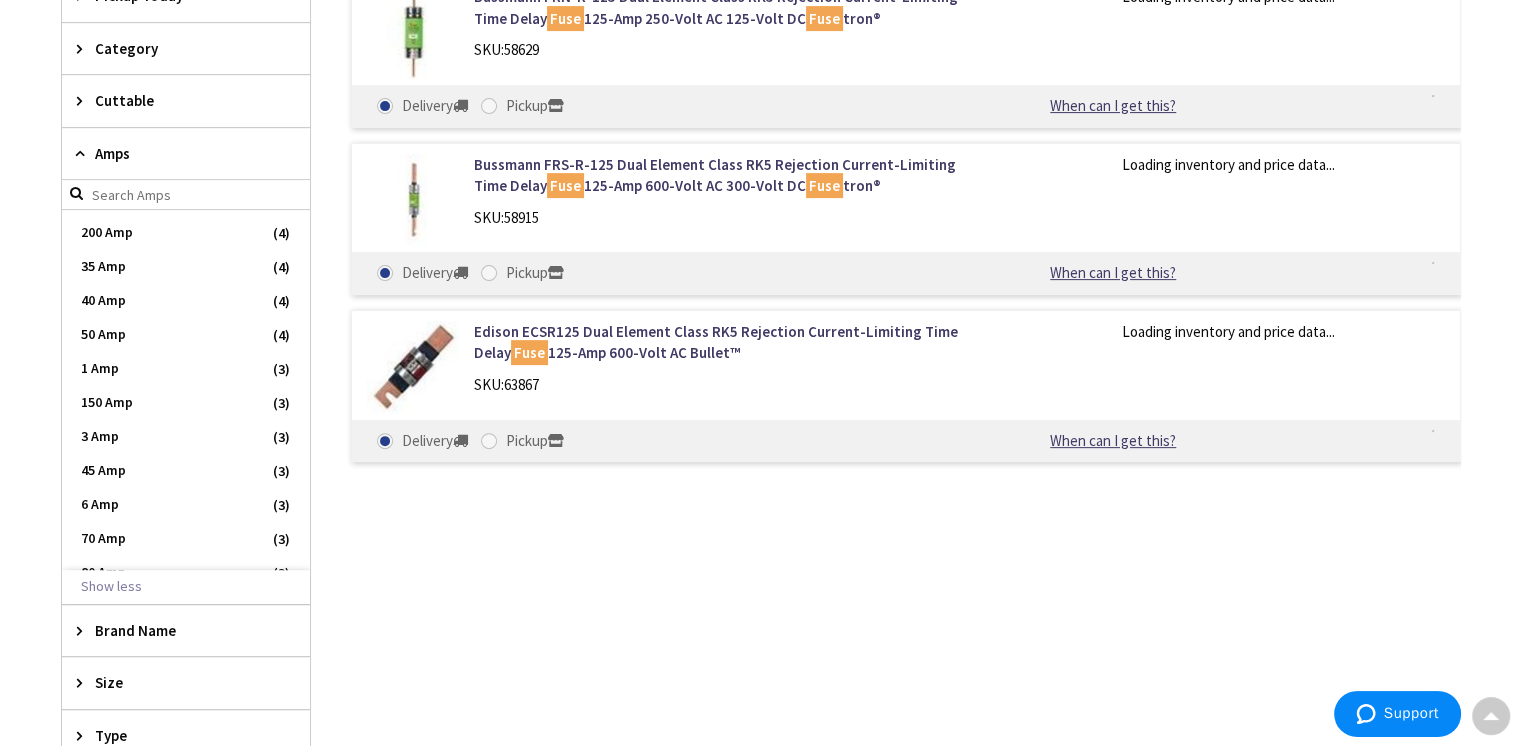 scroll, scrollTop: 548, scrollLeft: 0, axis: vertical 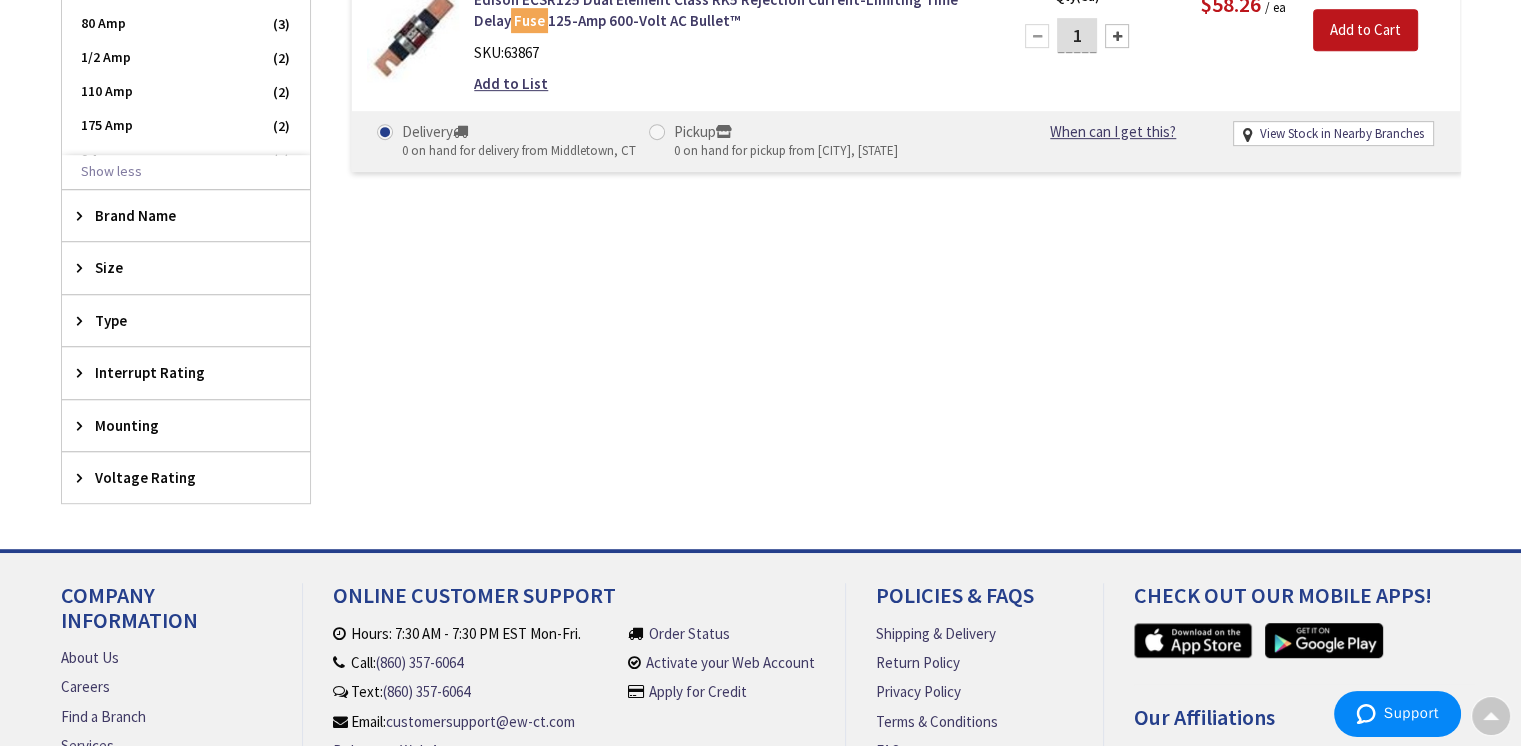 click on "Voltage Rating" at bounding box center [176, 477] 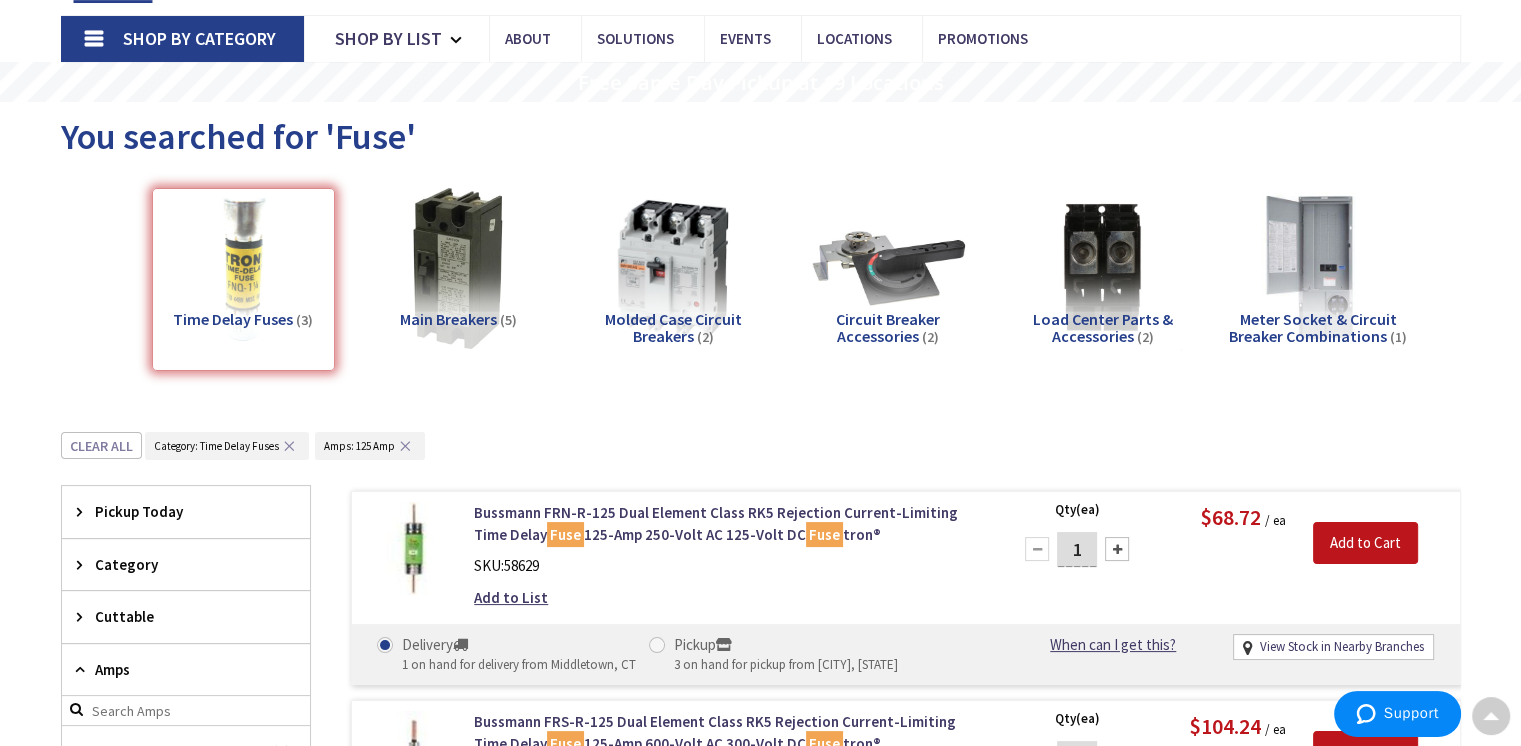 scroll, scrollTop: 0, scrollLeft: 0, axis: both 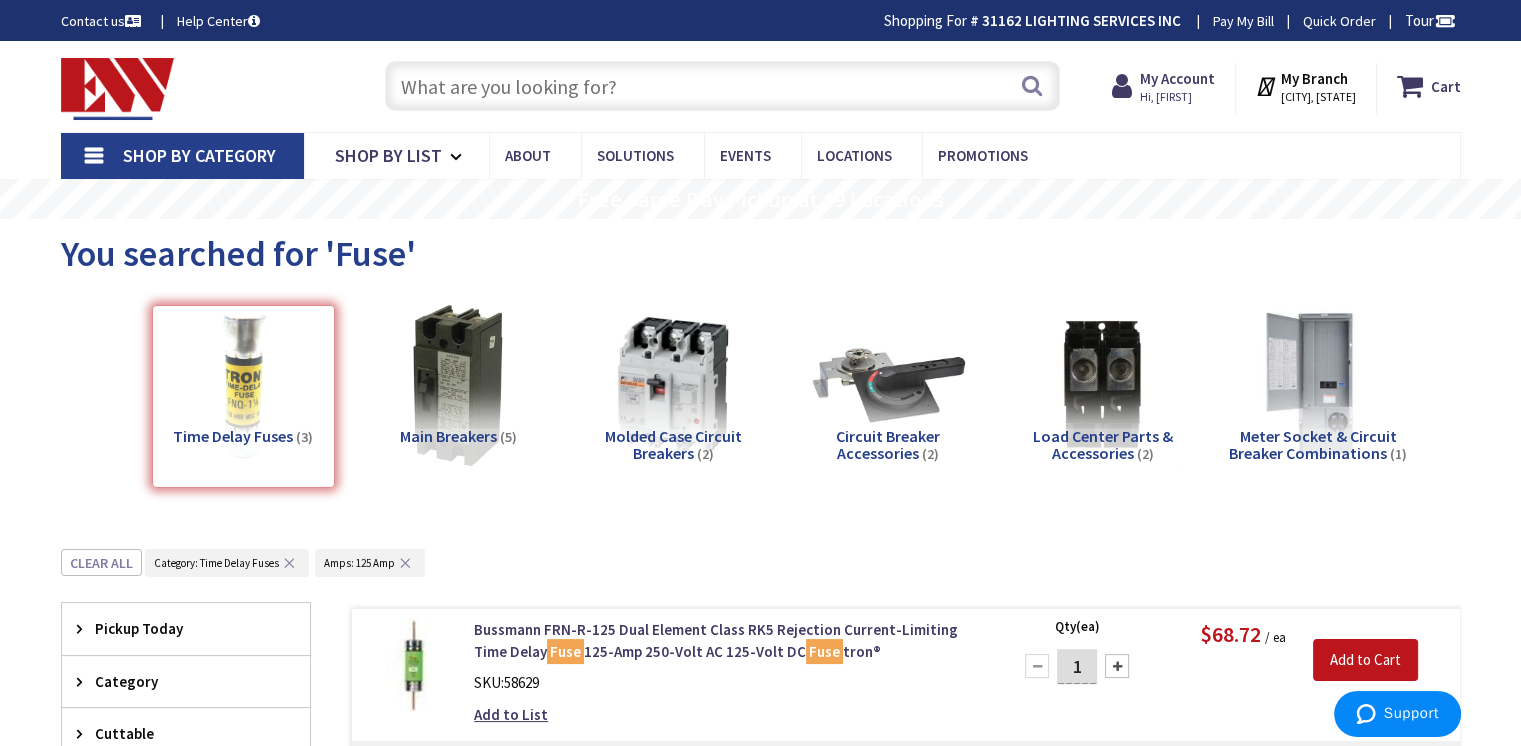 click at bounding box center (722, 86) 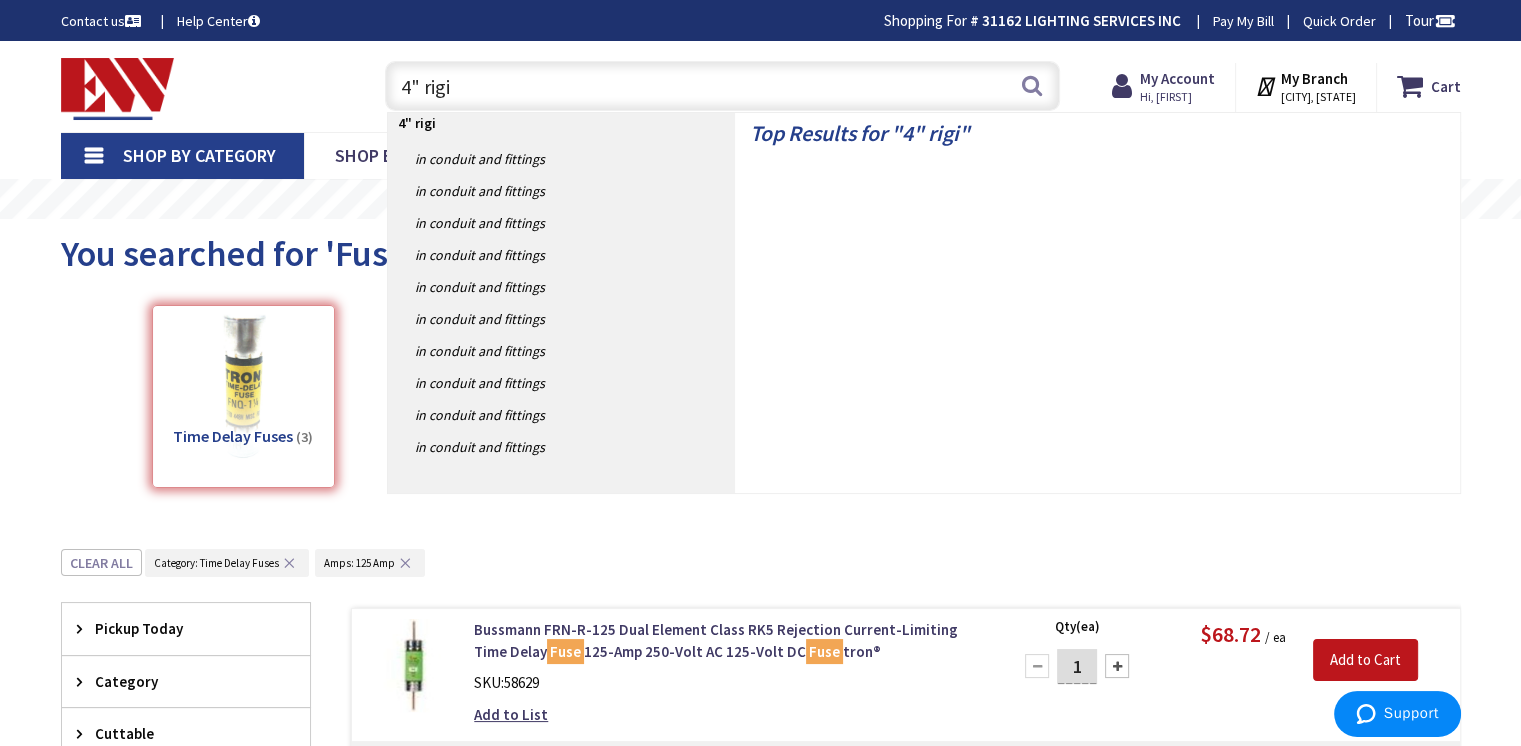 type on "4" rigid" 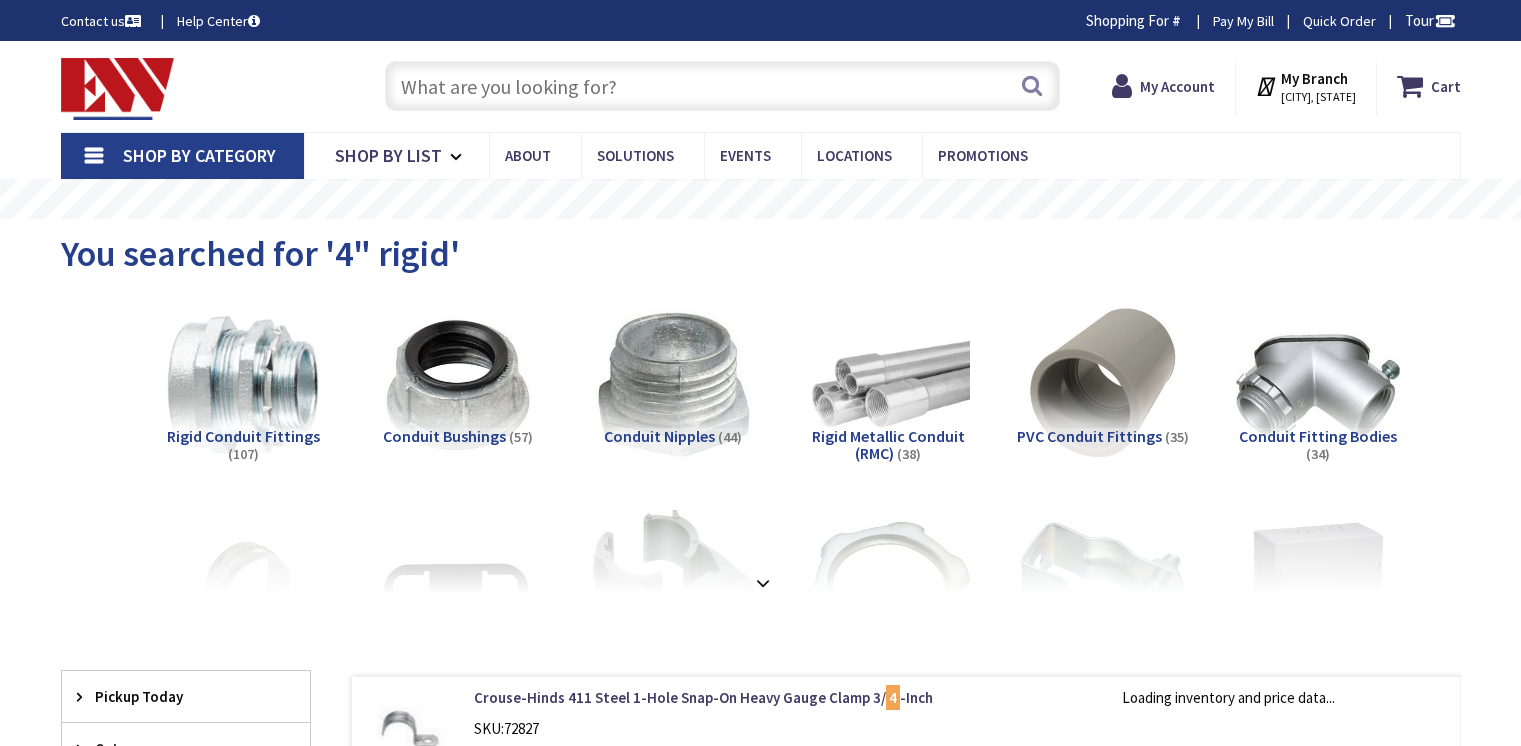 scroll, scrollTop: 0, scrollLeft: 0, axis: both 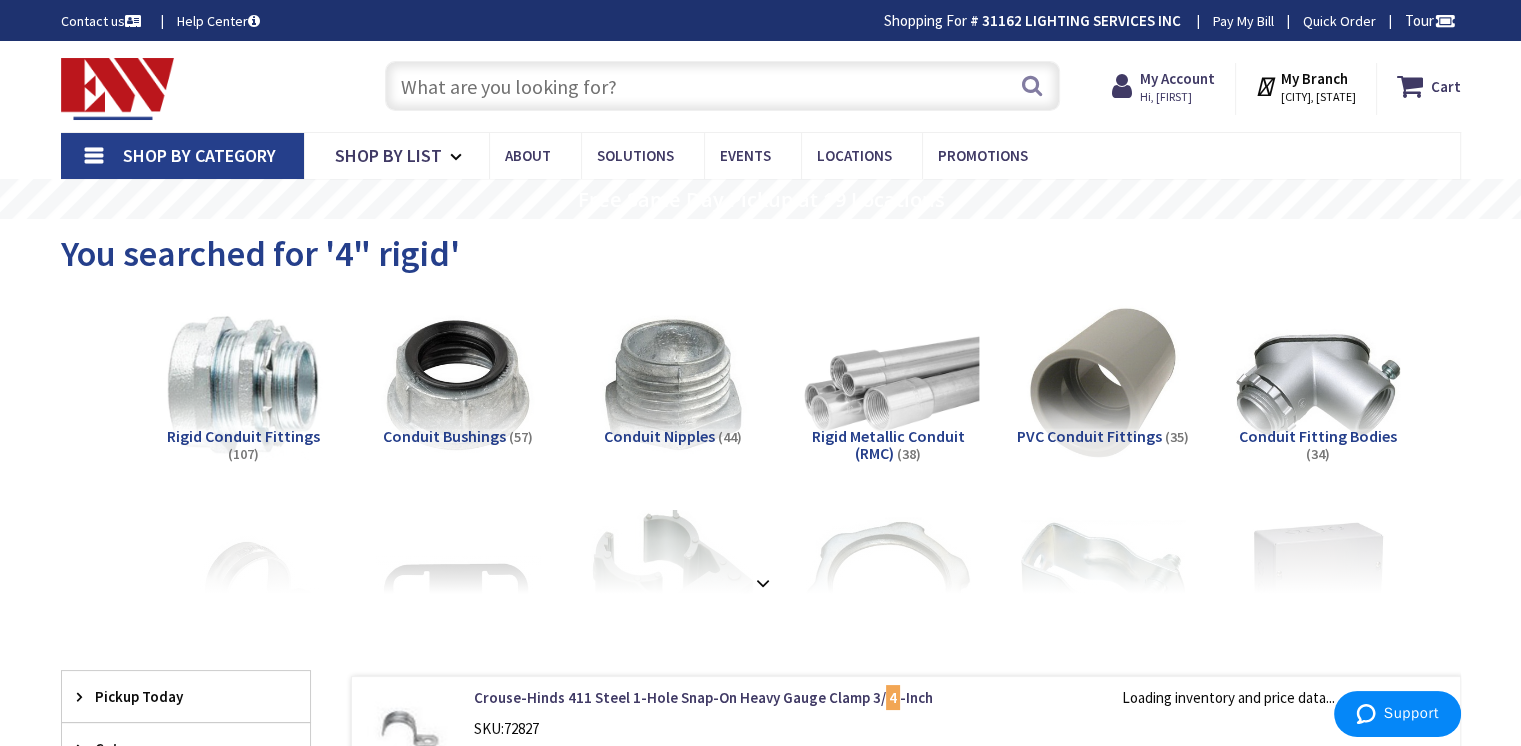click at bounding box center (887, 385) 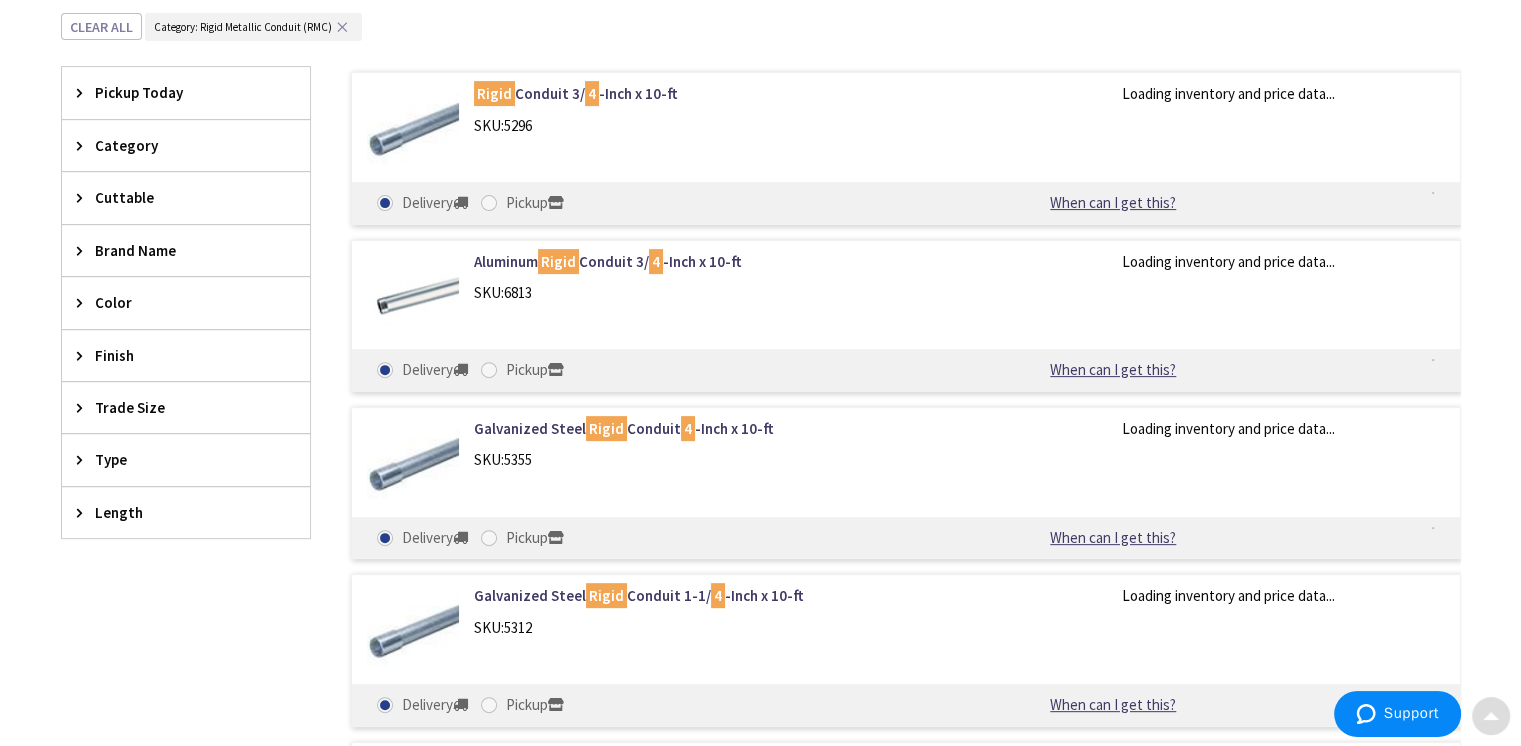 scroll, scrollTop: 633, scrollLeft: 0, axis: vertical 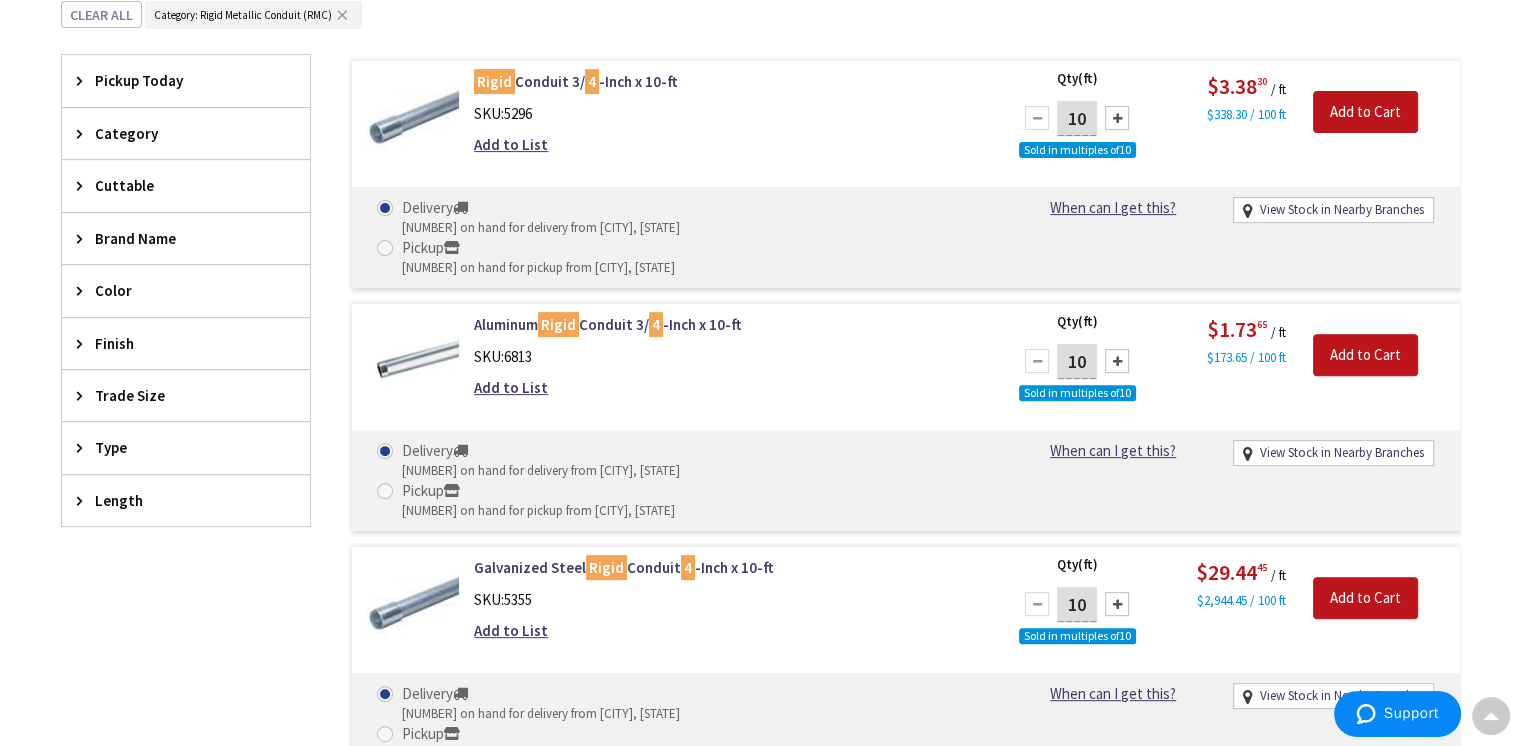 click on "Trade Size" at bounding box center [176, 395] 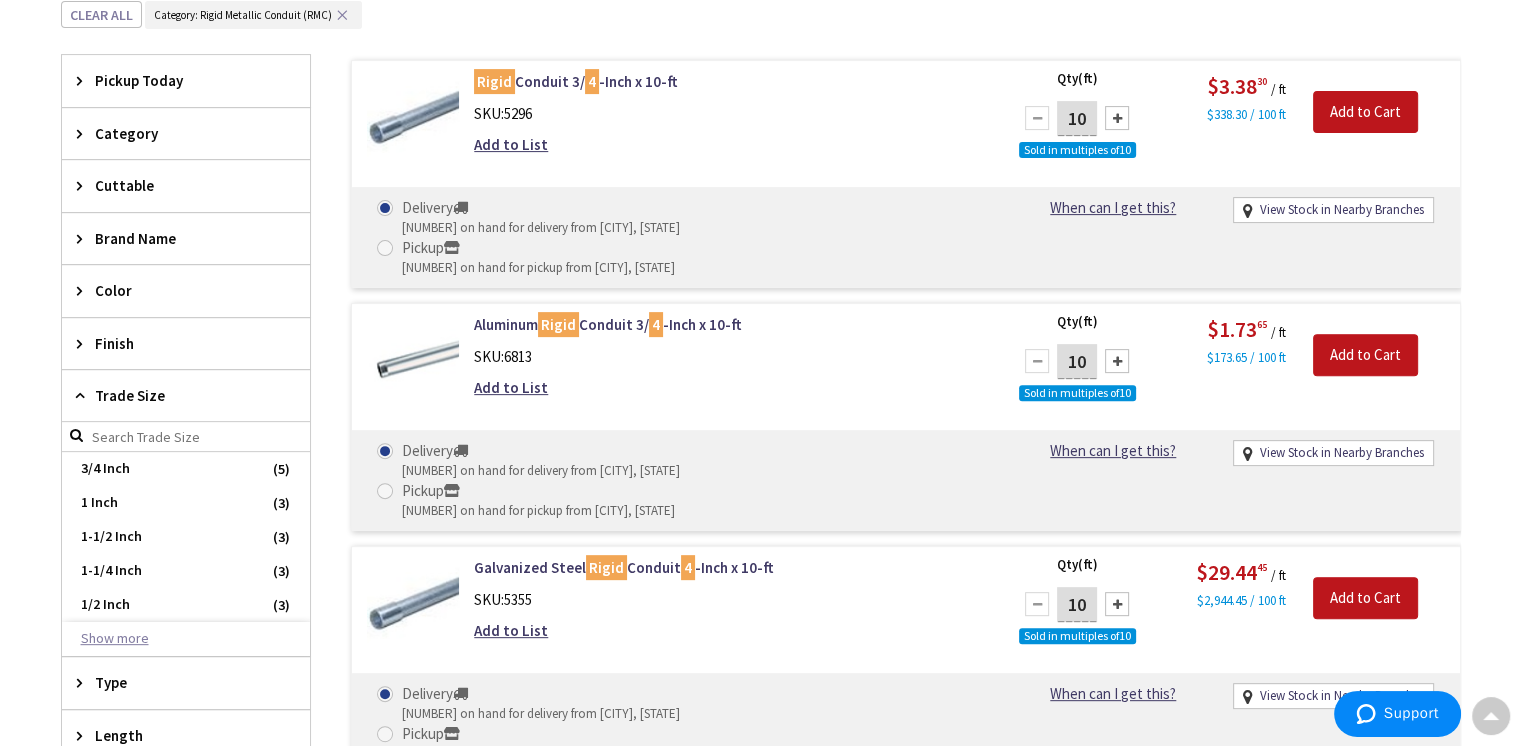 click on "Show more" at bounding box center [186, 639] 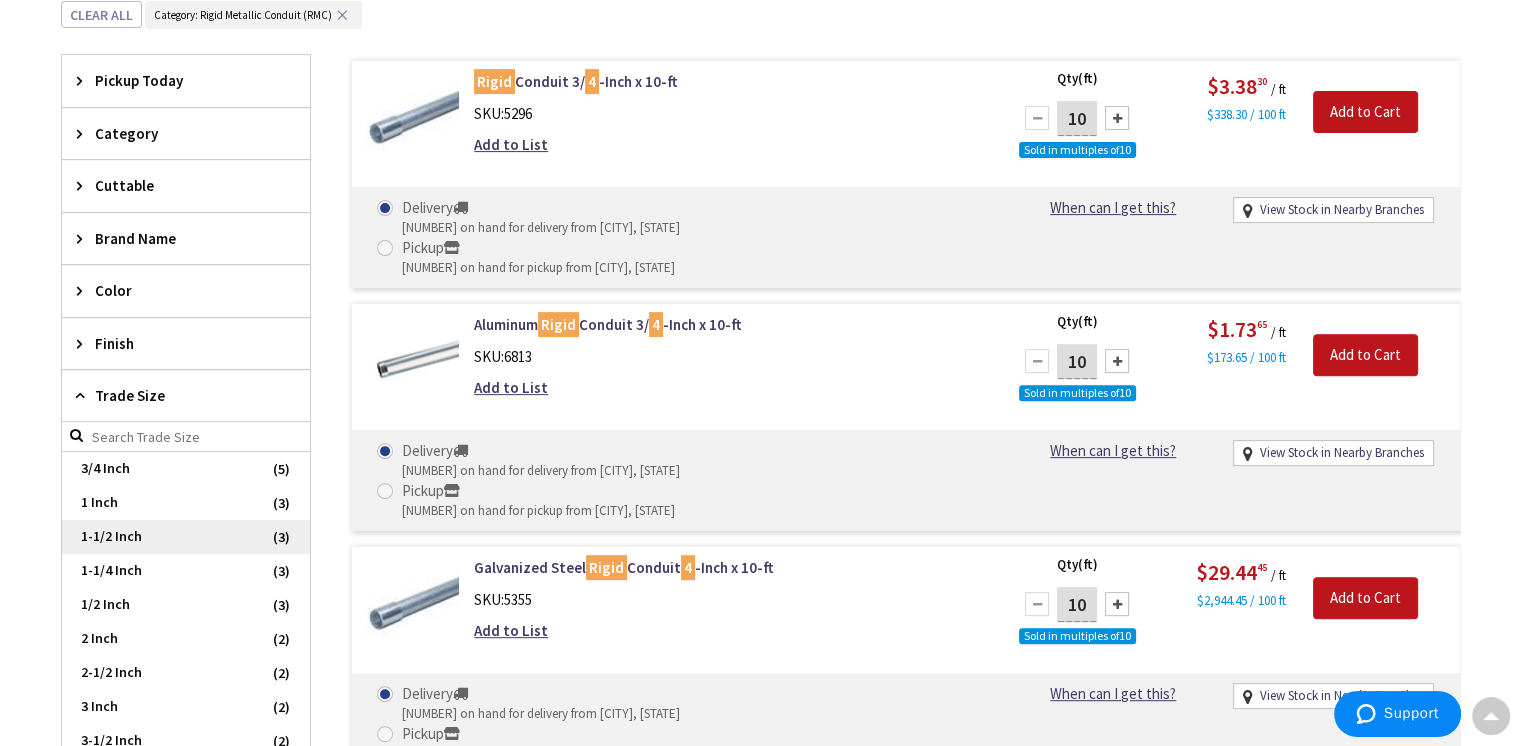scroll, scrollTop: 300, scrollLeft: 0, axis: vertical 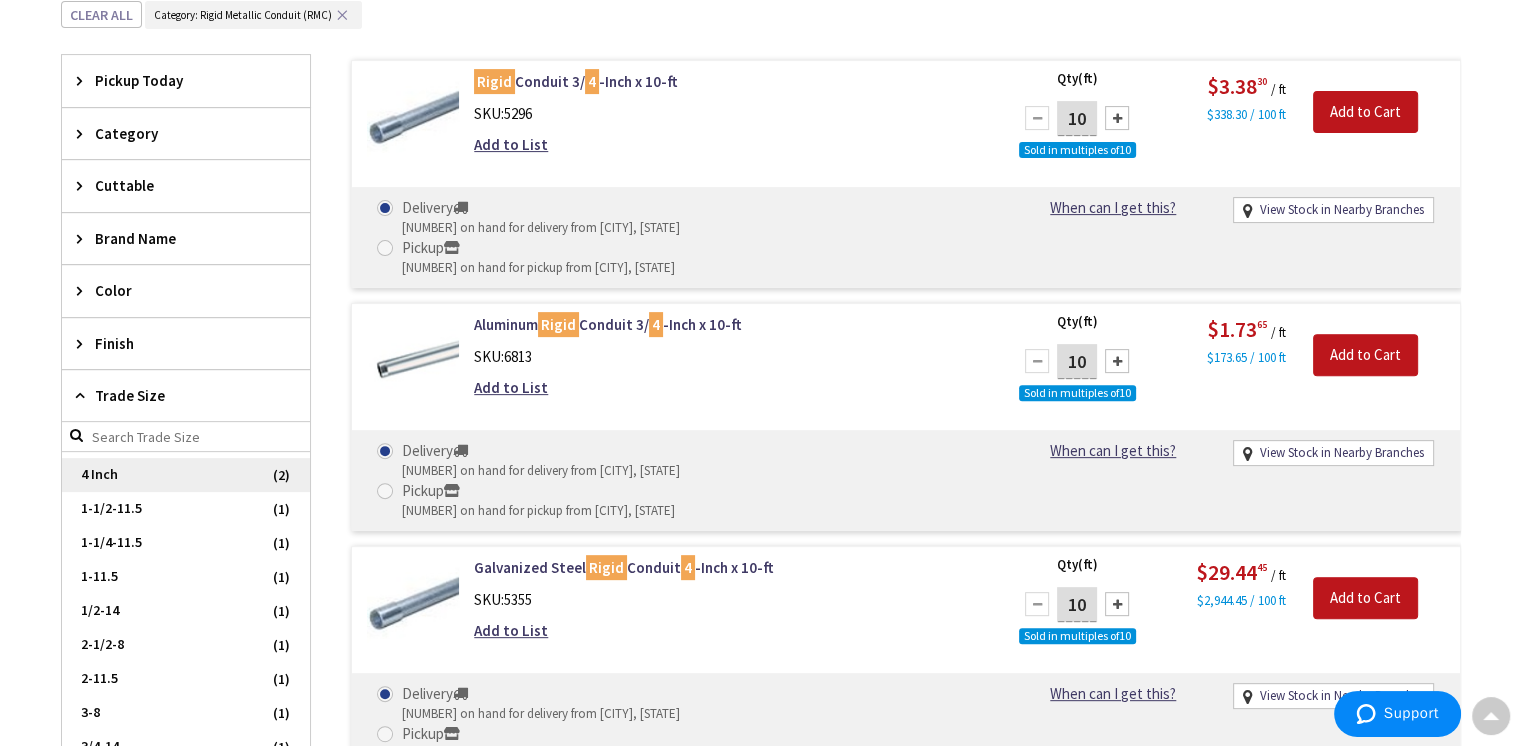 click on "4 Inch" at bounding box center (186, 475) 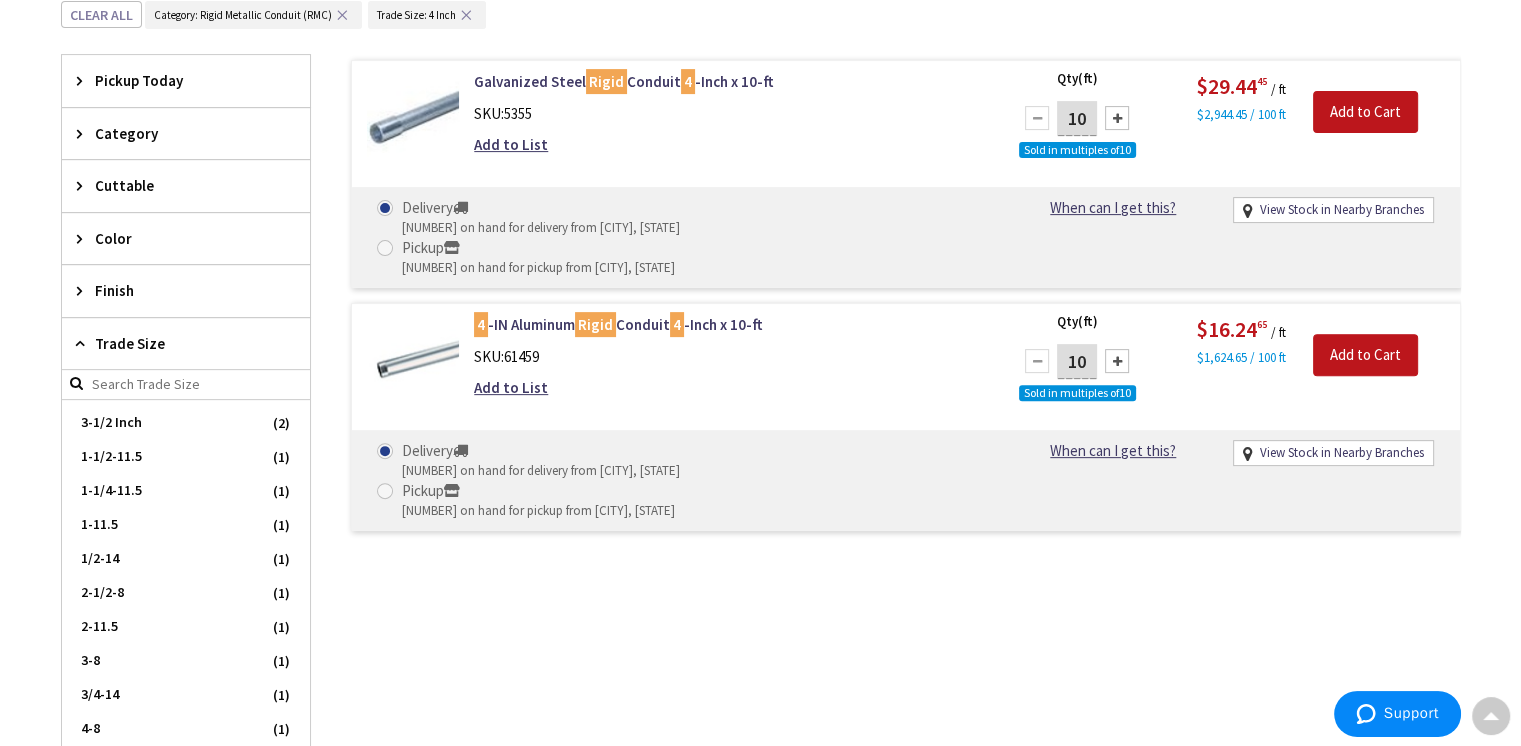 scroll, scrollTop: 320, scrollLeft: 0, axis: vertical 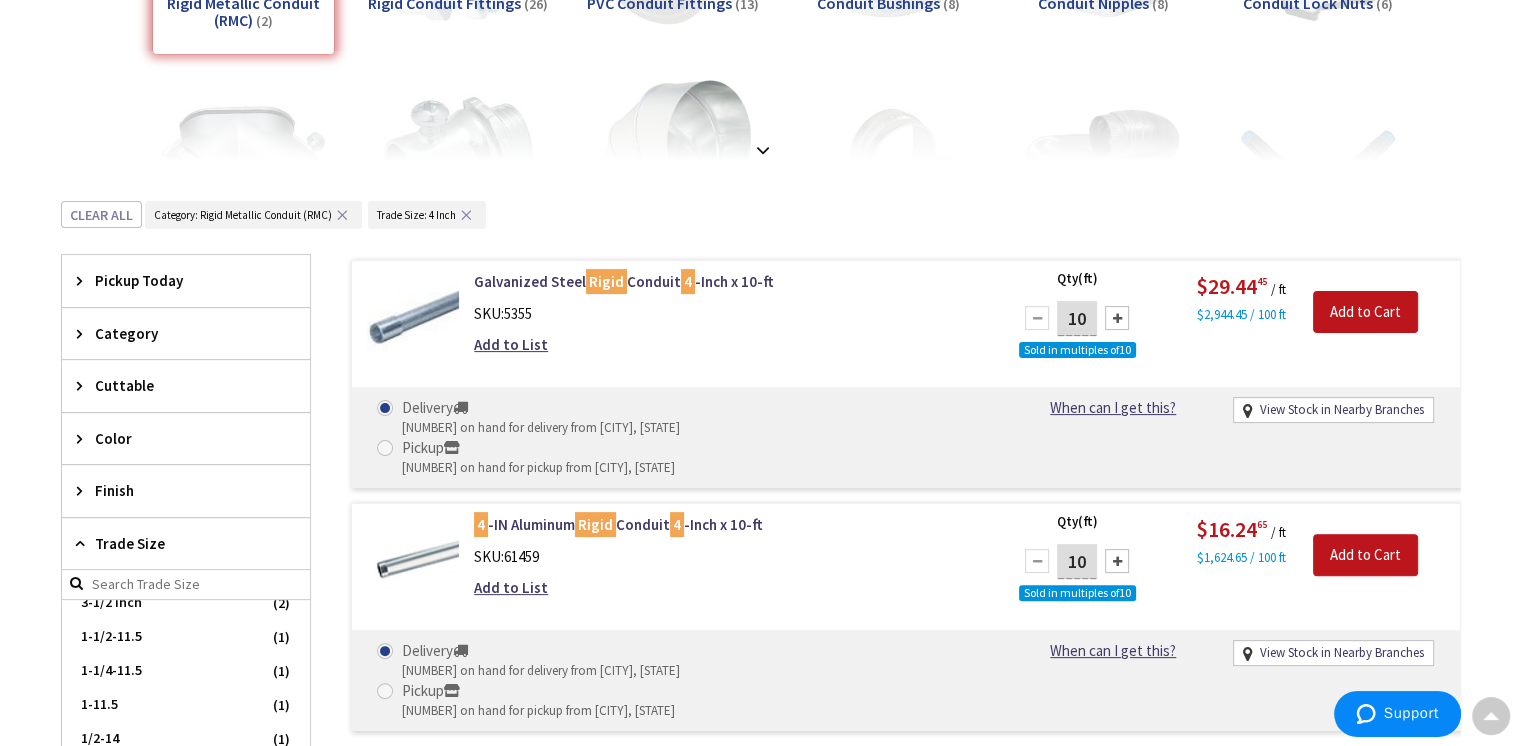 click on "✕" at bounding box center (466, 215) 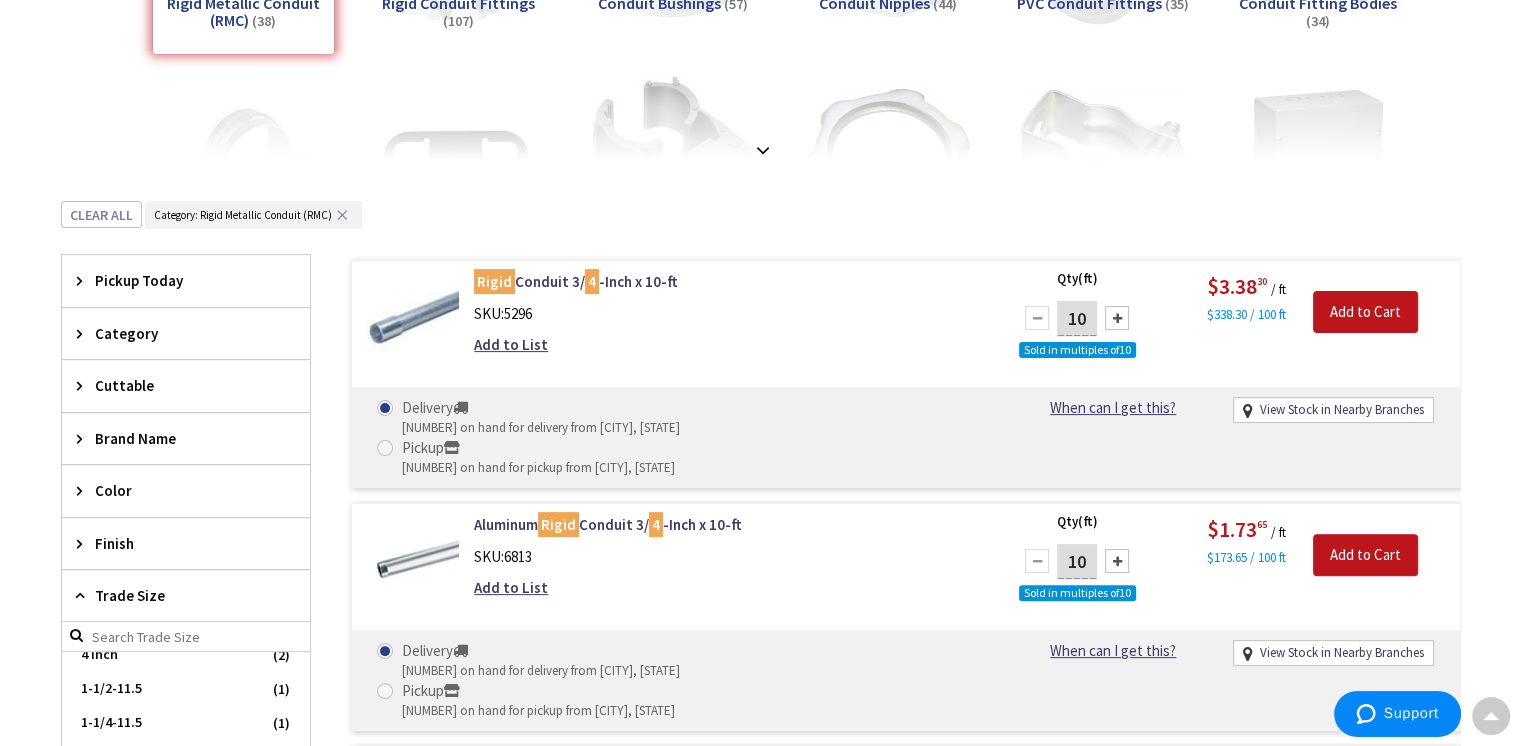 scroll, scrollTop: 300, scrollLeft: 0, axis: vertical 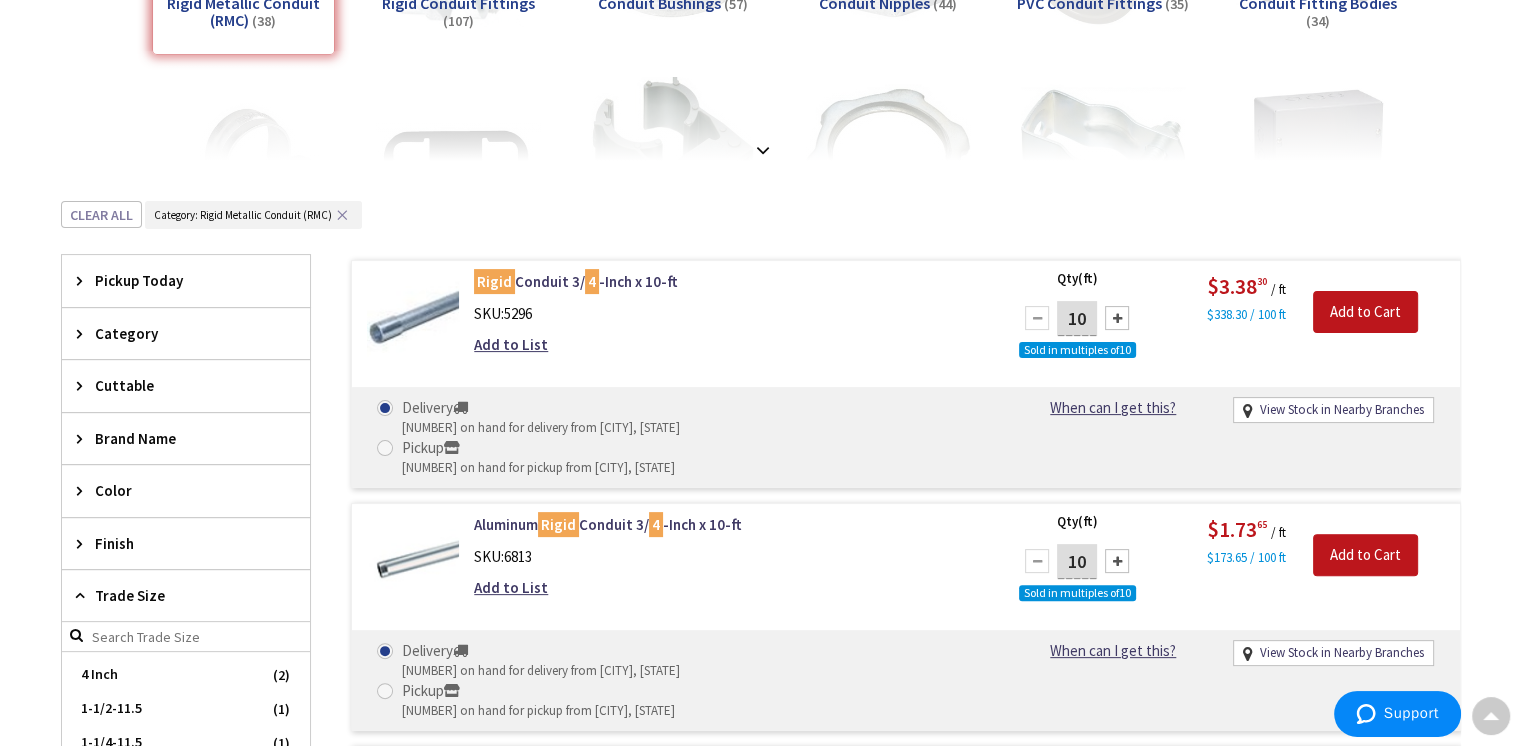 click on "✕" at bounding box center [342, 215] 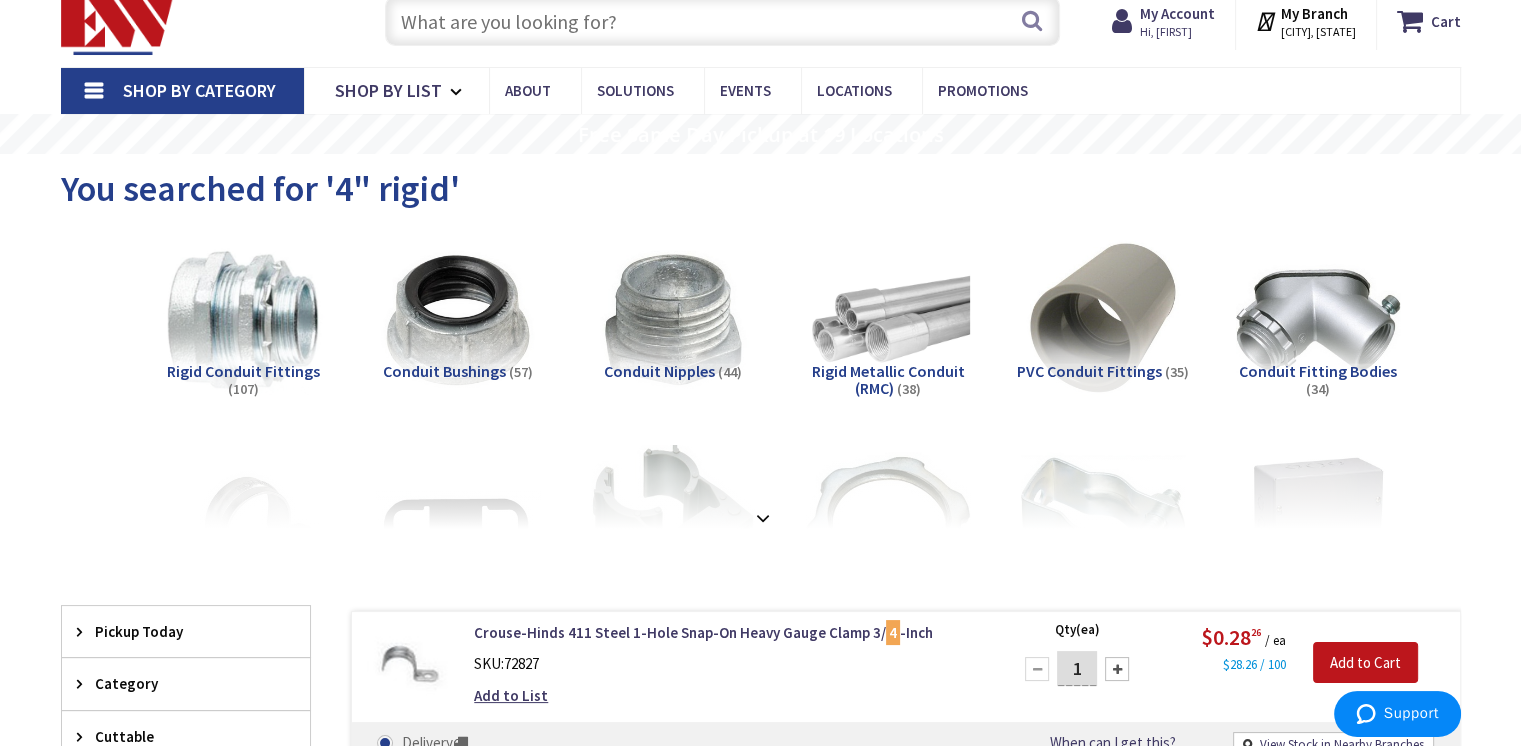 scroll, scrollTop: 100, scrollLeft: 0, axis: vertical 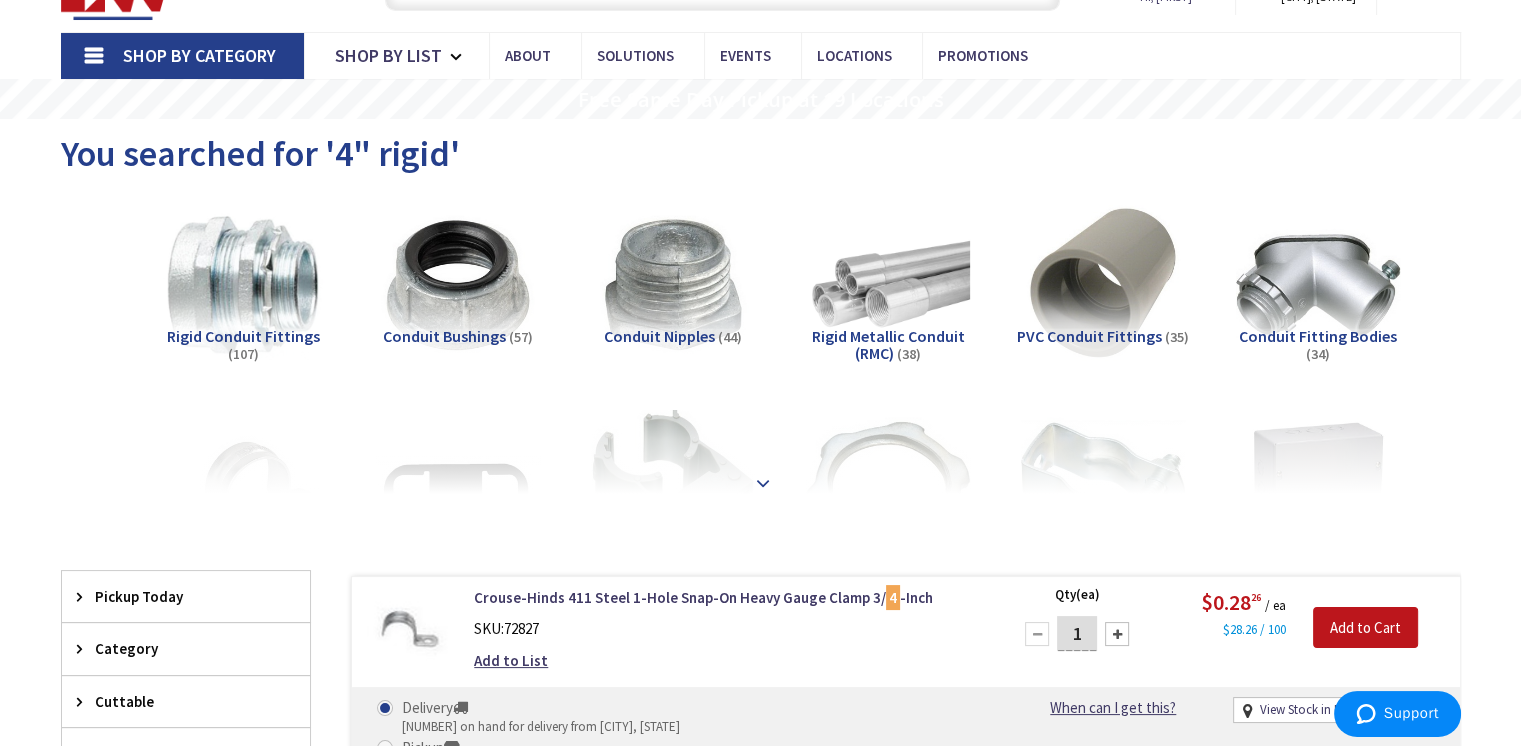 click at bounding box center (761, 439) 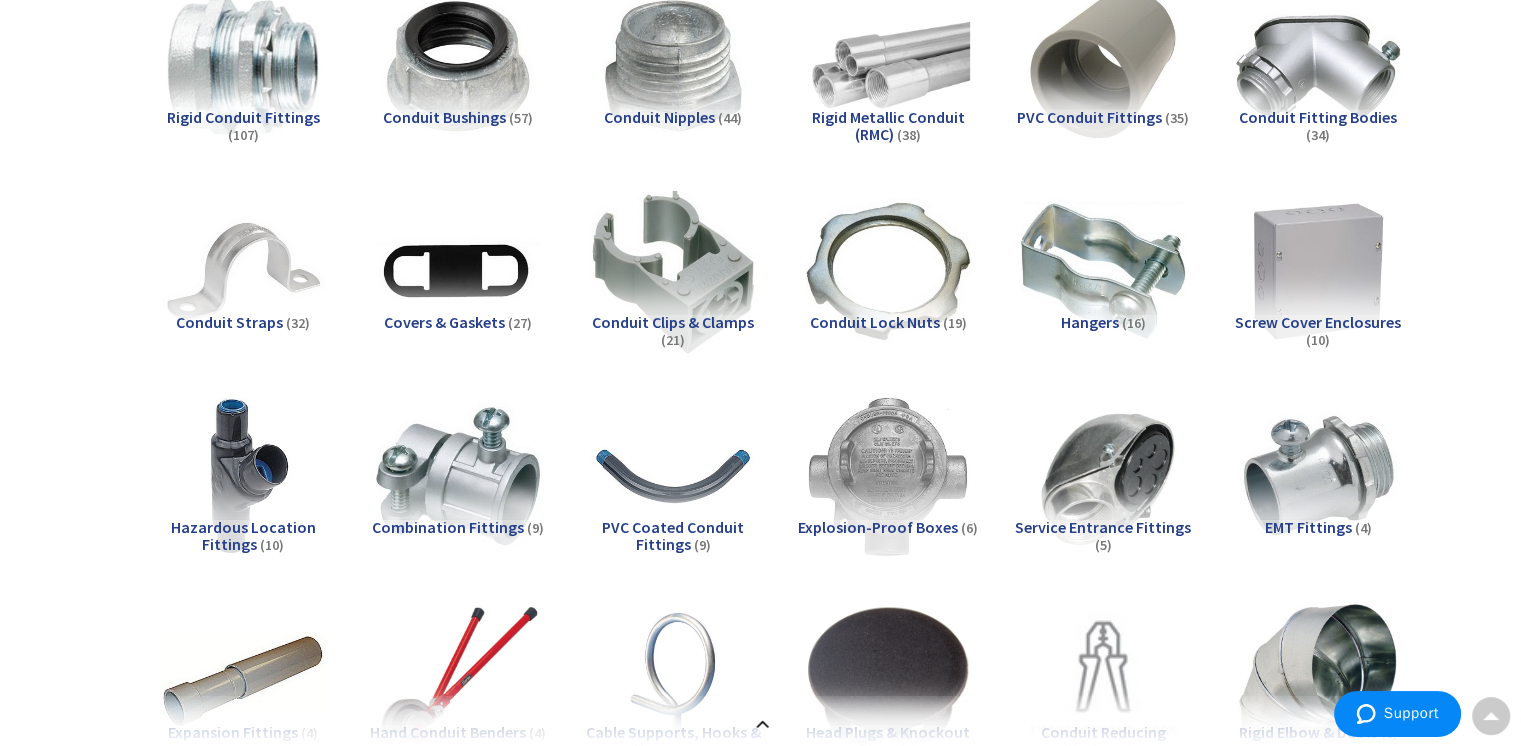 scroll, scrollTop: 200, scrollLeft: 0, axis: vertical 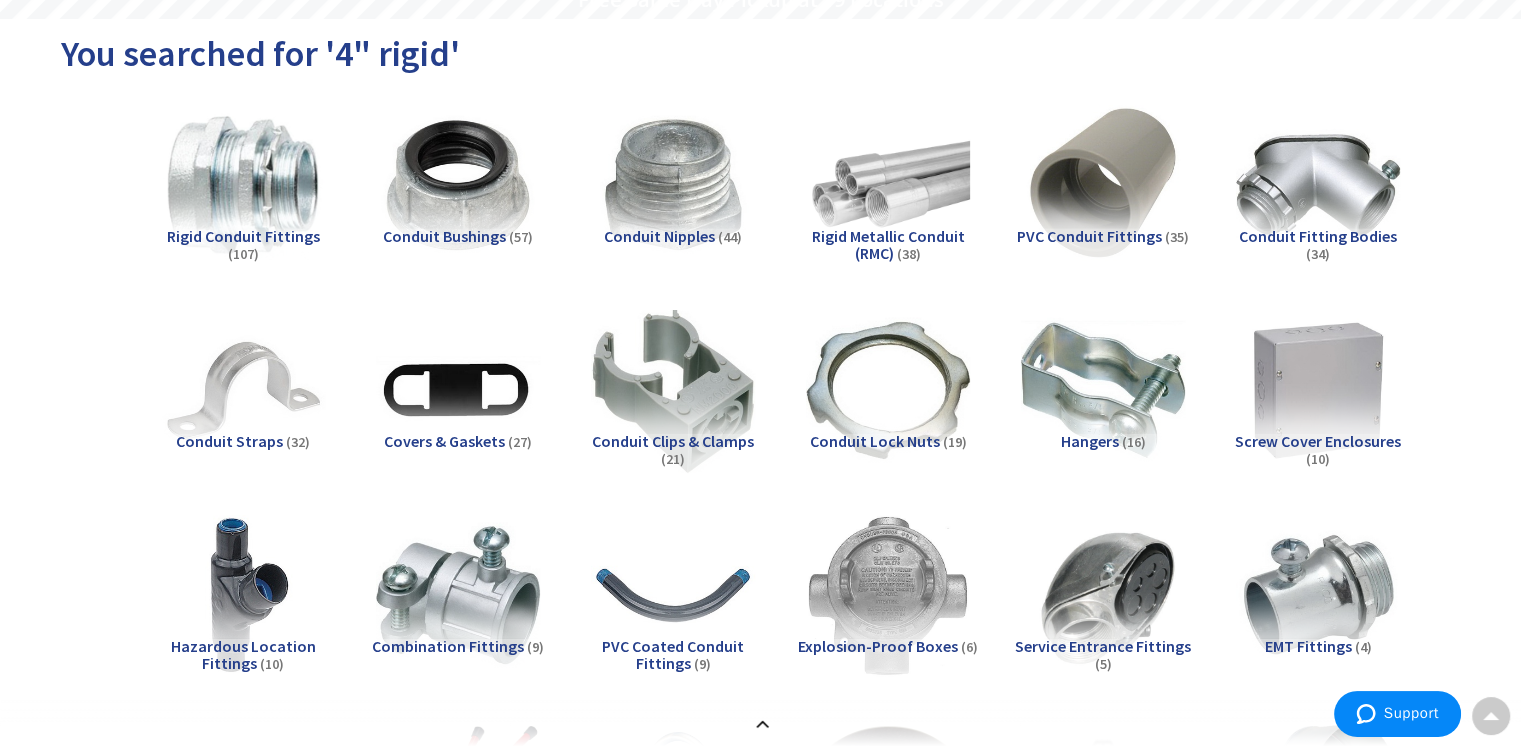 click on "Rigid Conduit Fittings" at bounding box center (243, 236) 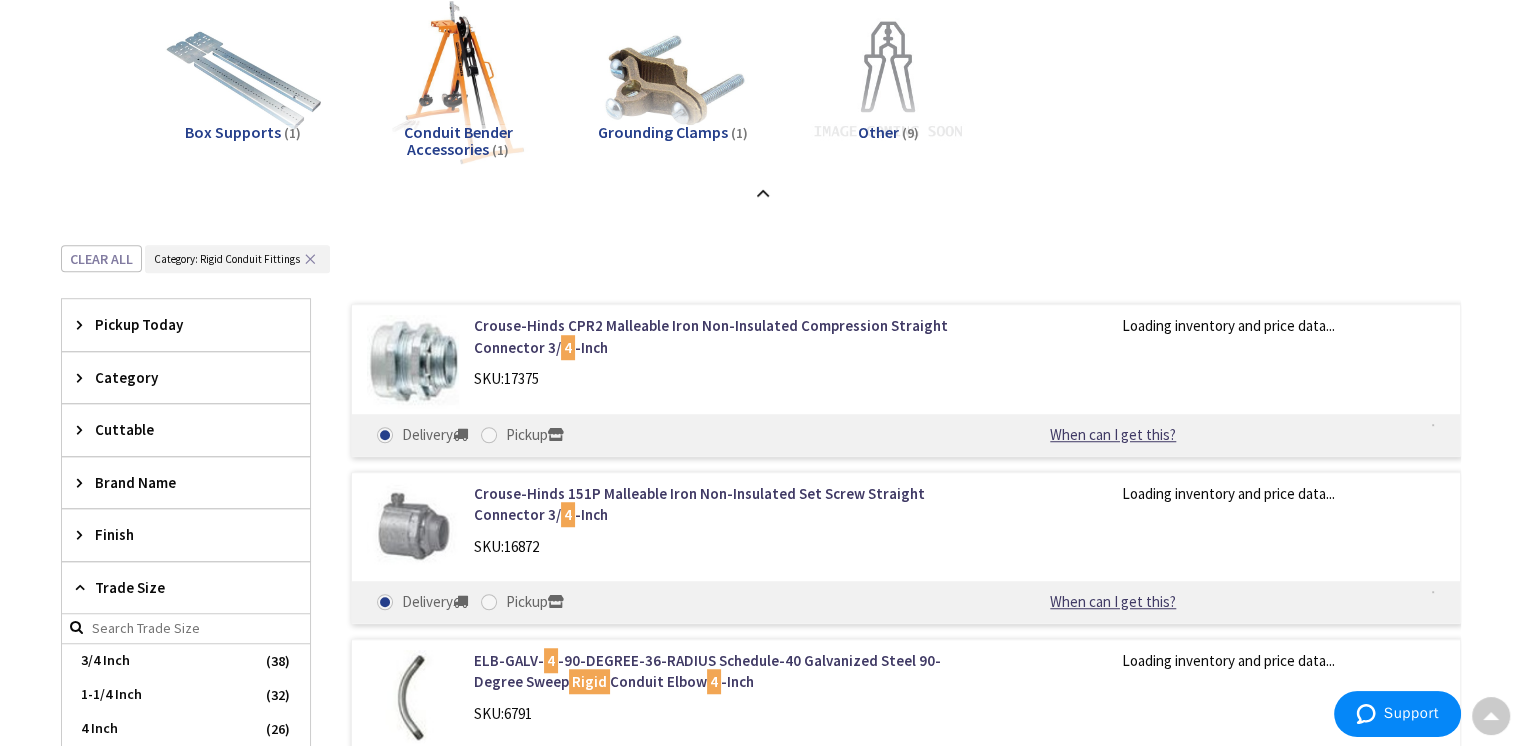 scroll, scrollTop: 0, scrollLeft: 0, axis: both 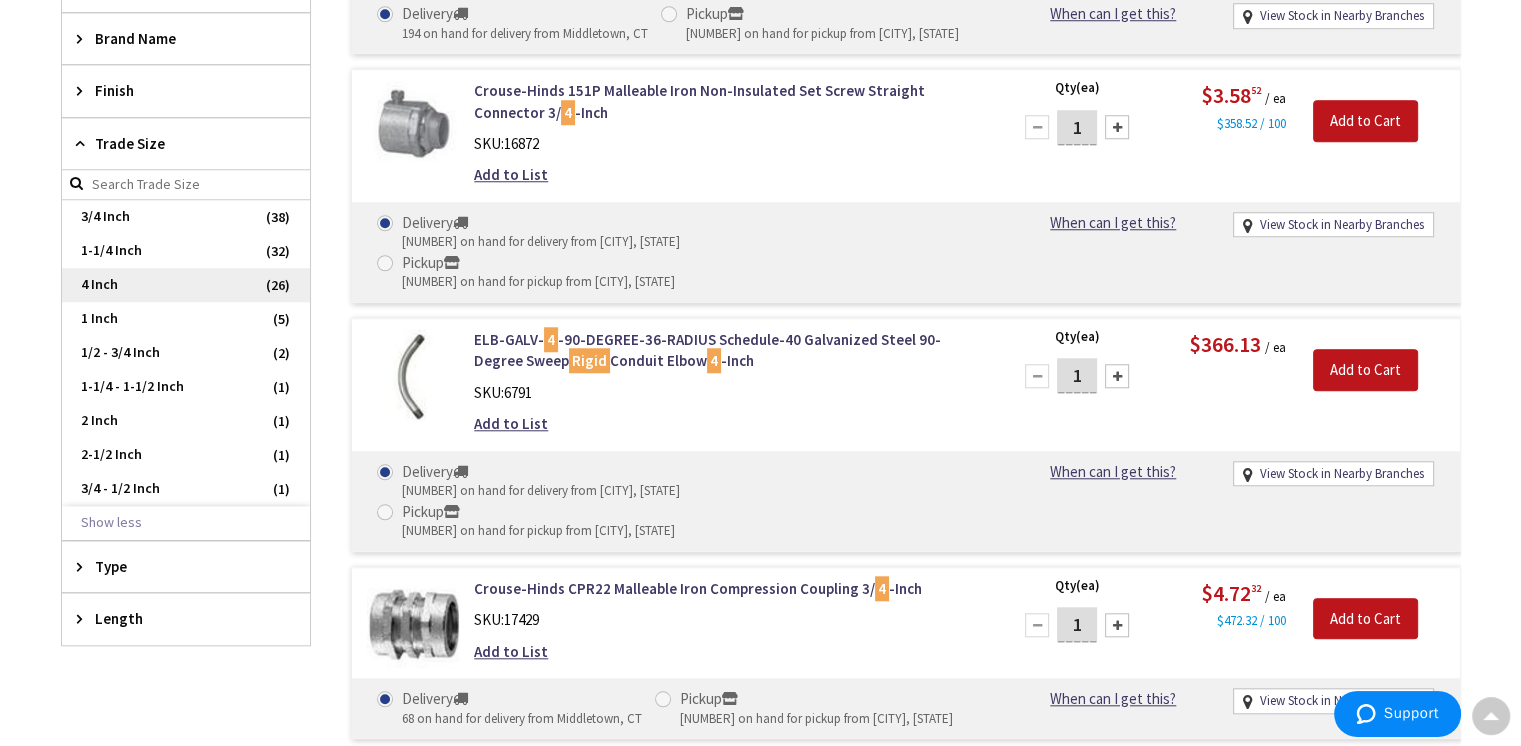 click on "4 Inch" at bounding box center [186, 285] 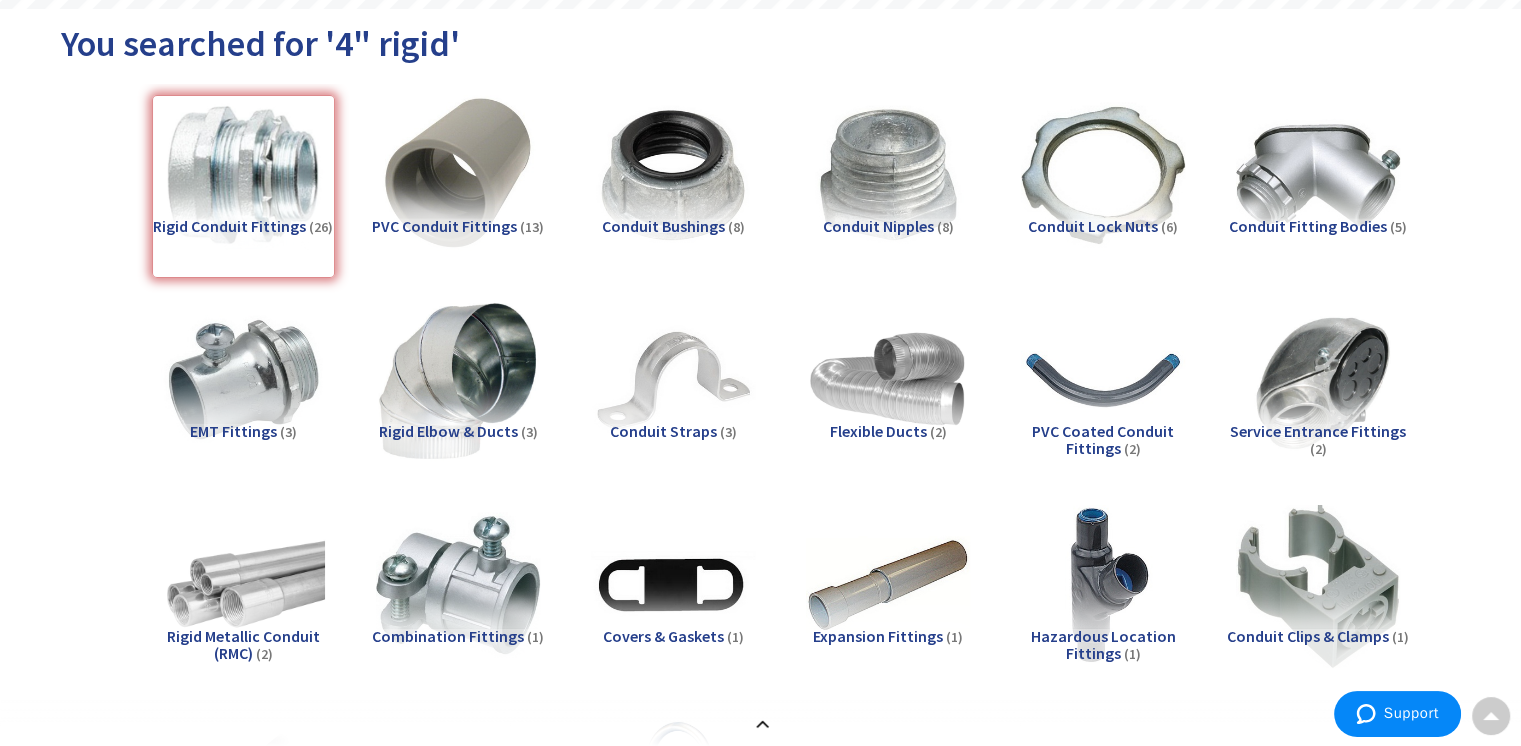 scroll, scrollTop: 0, scrollLeft: 0, axis: both 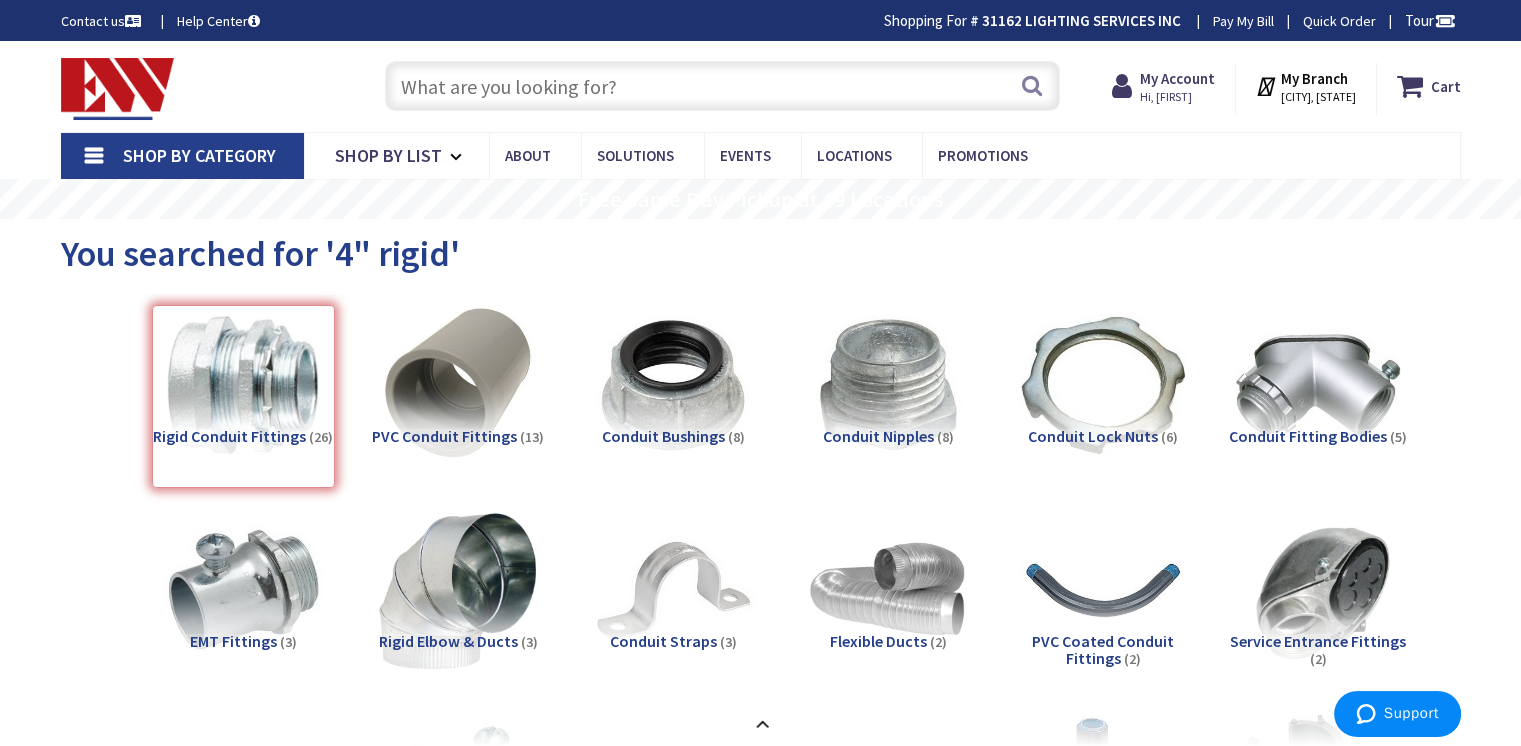 click at bounding box center [722, 86] 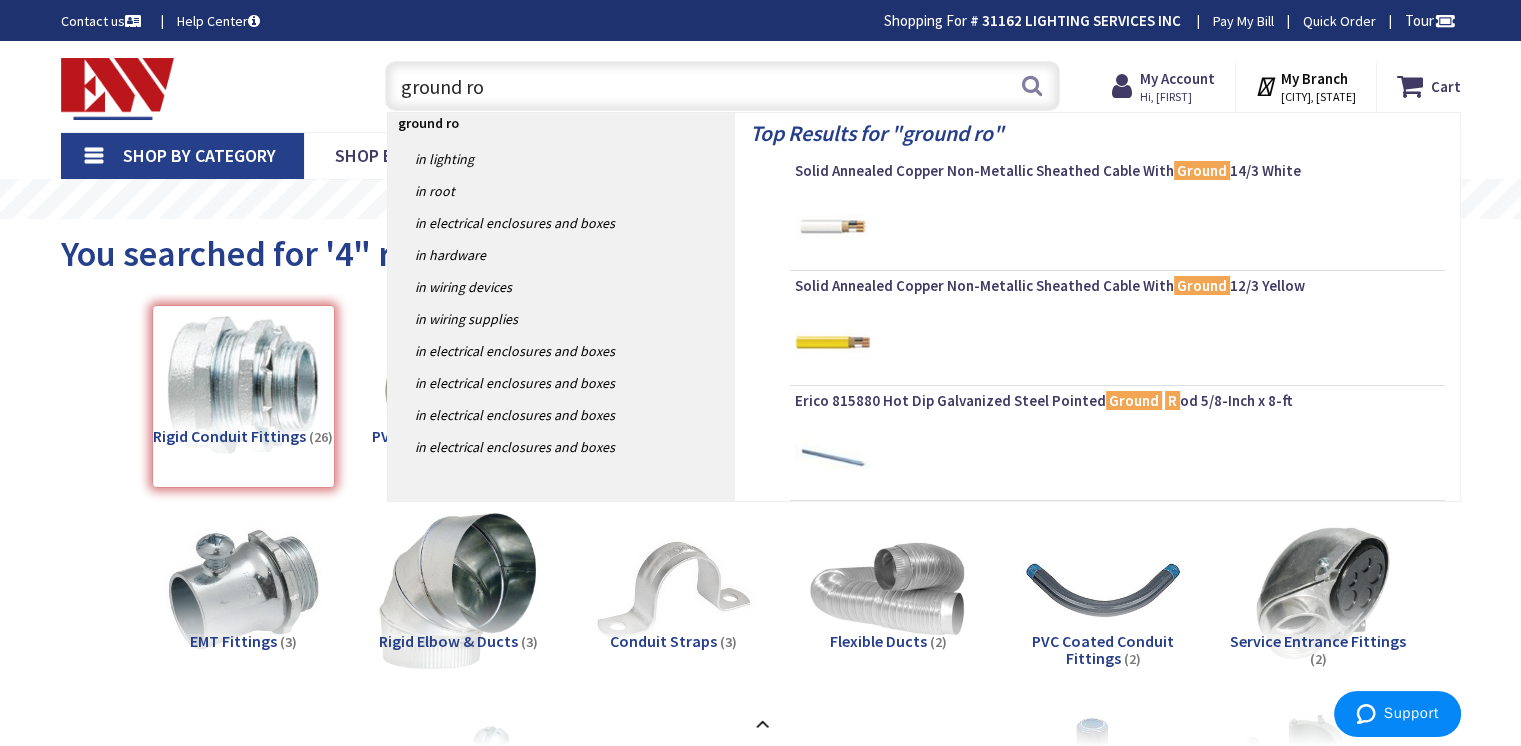 type on "ground rod" 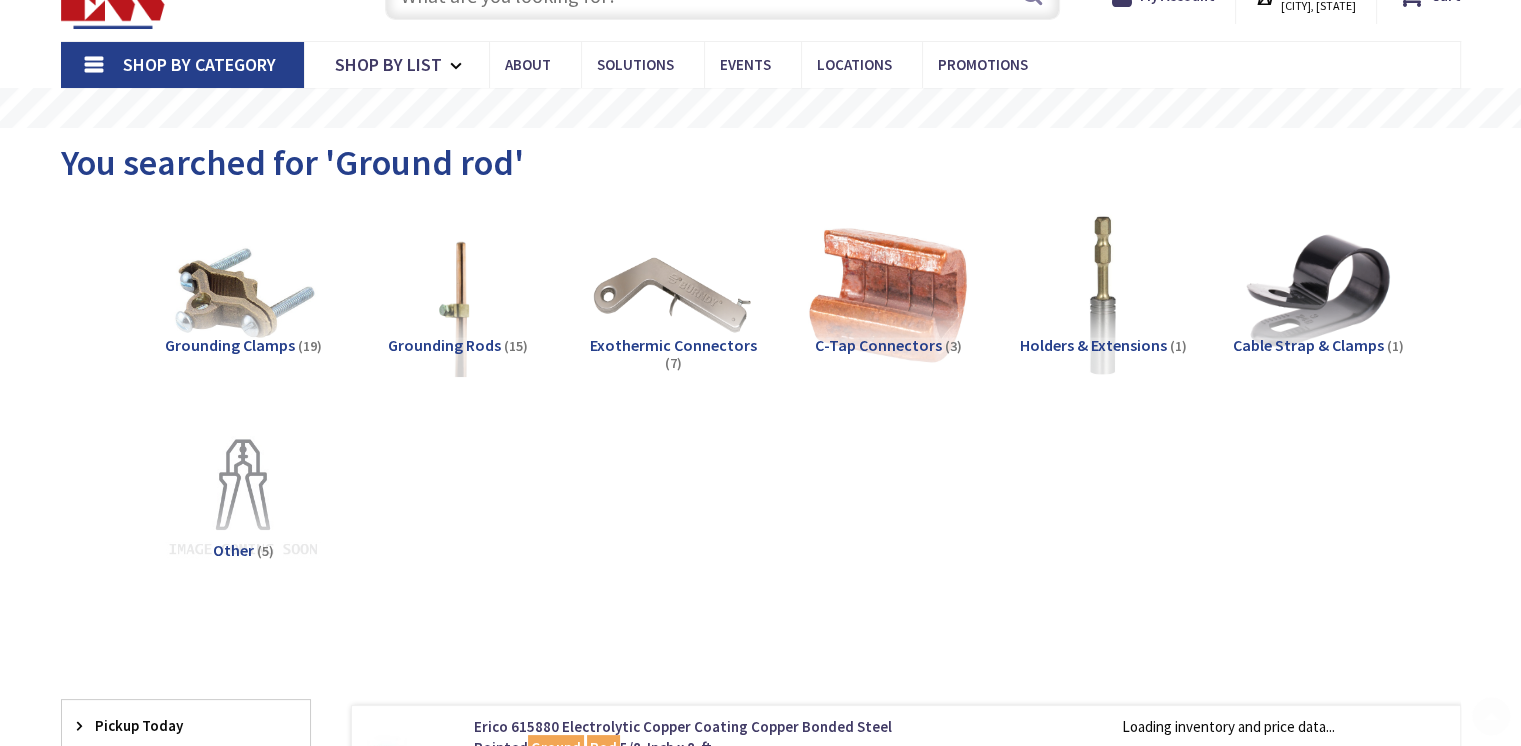 scroll, scrollTop: 200, scrollLeft: 0, axis: vertical 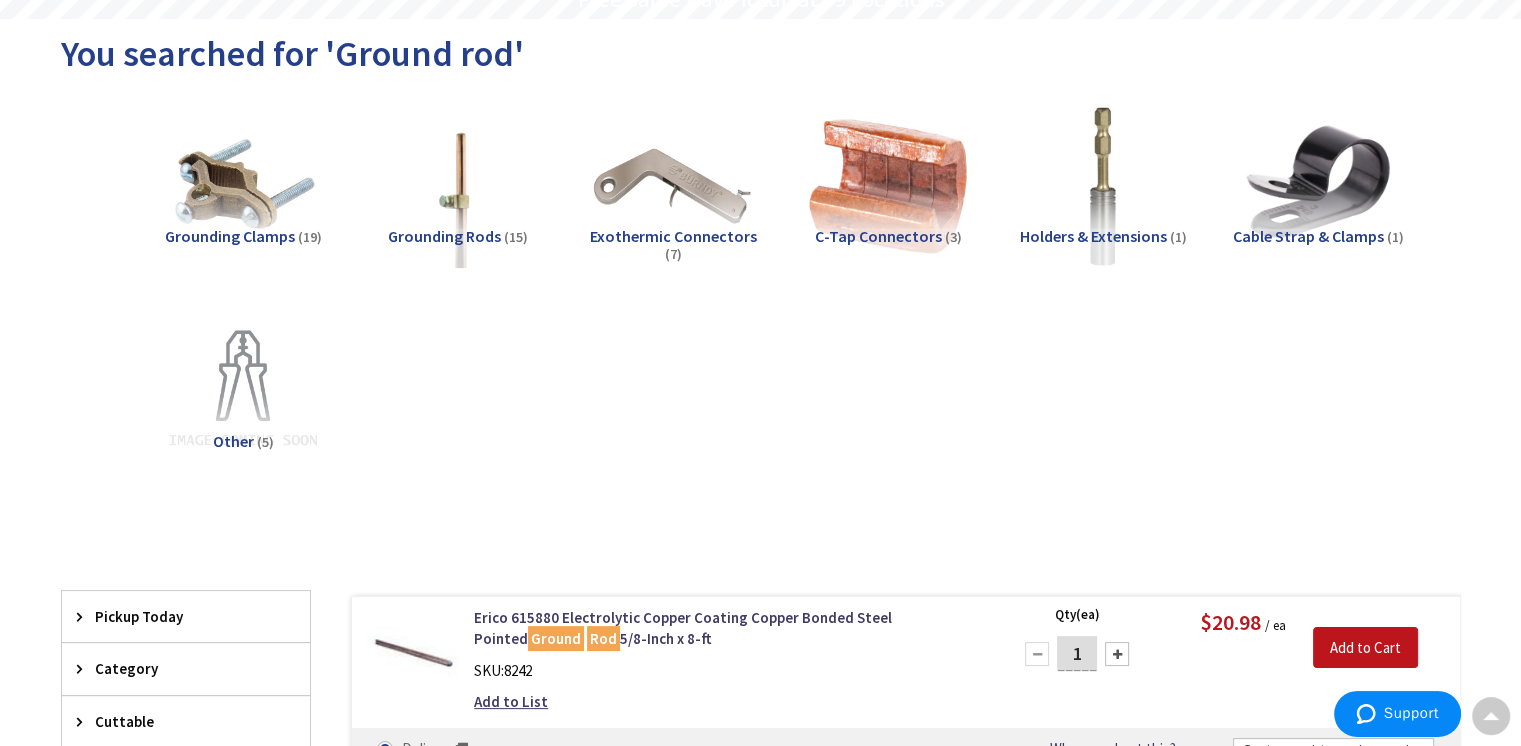 click on "Grounding Rods" at bounding box center [444, 236] 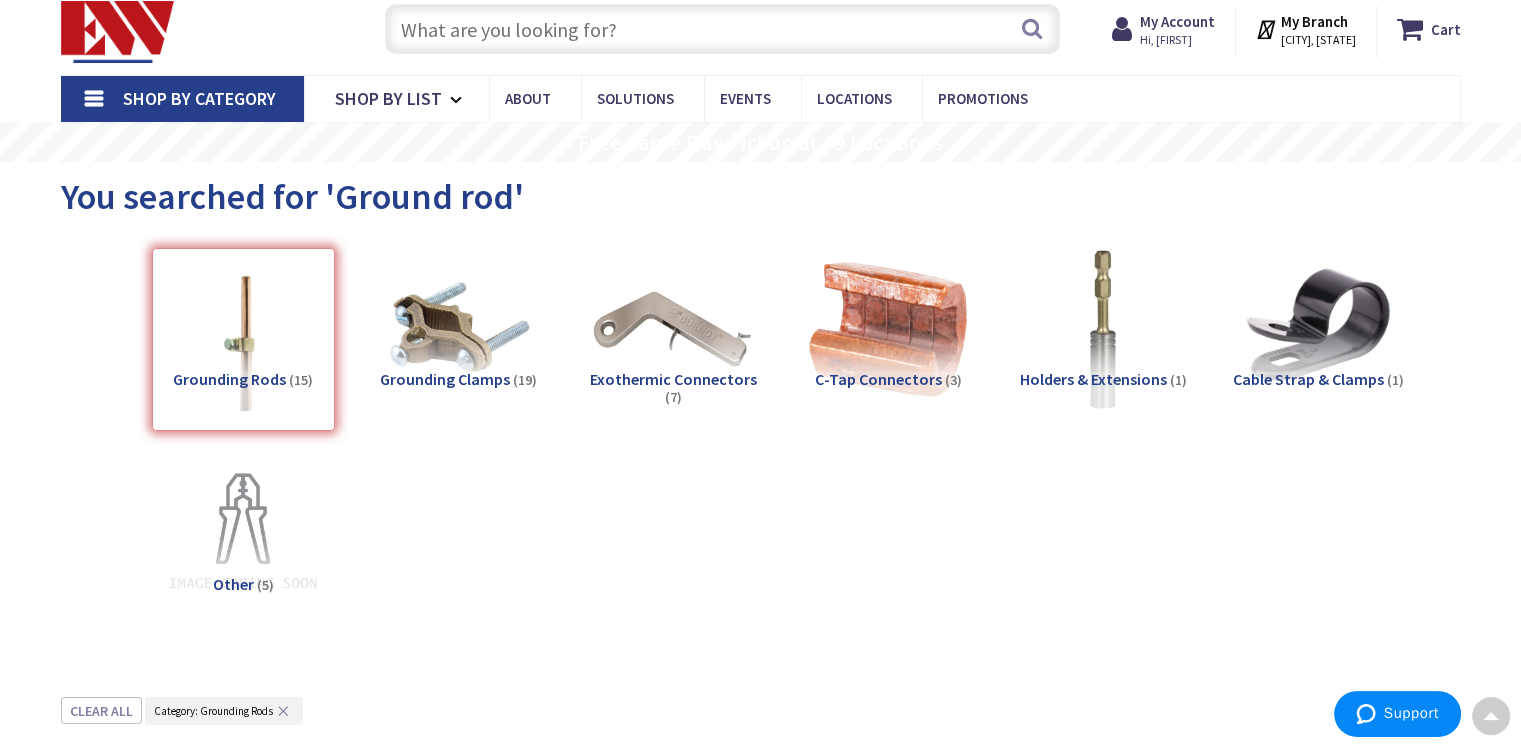 scroll, scrollTop: 0, scrollLeft: 0, axis: both 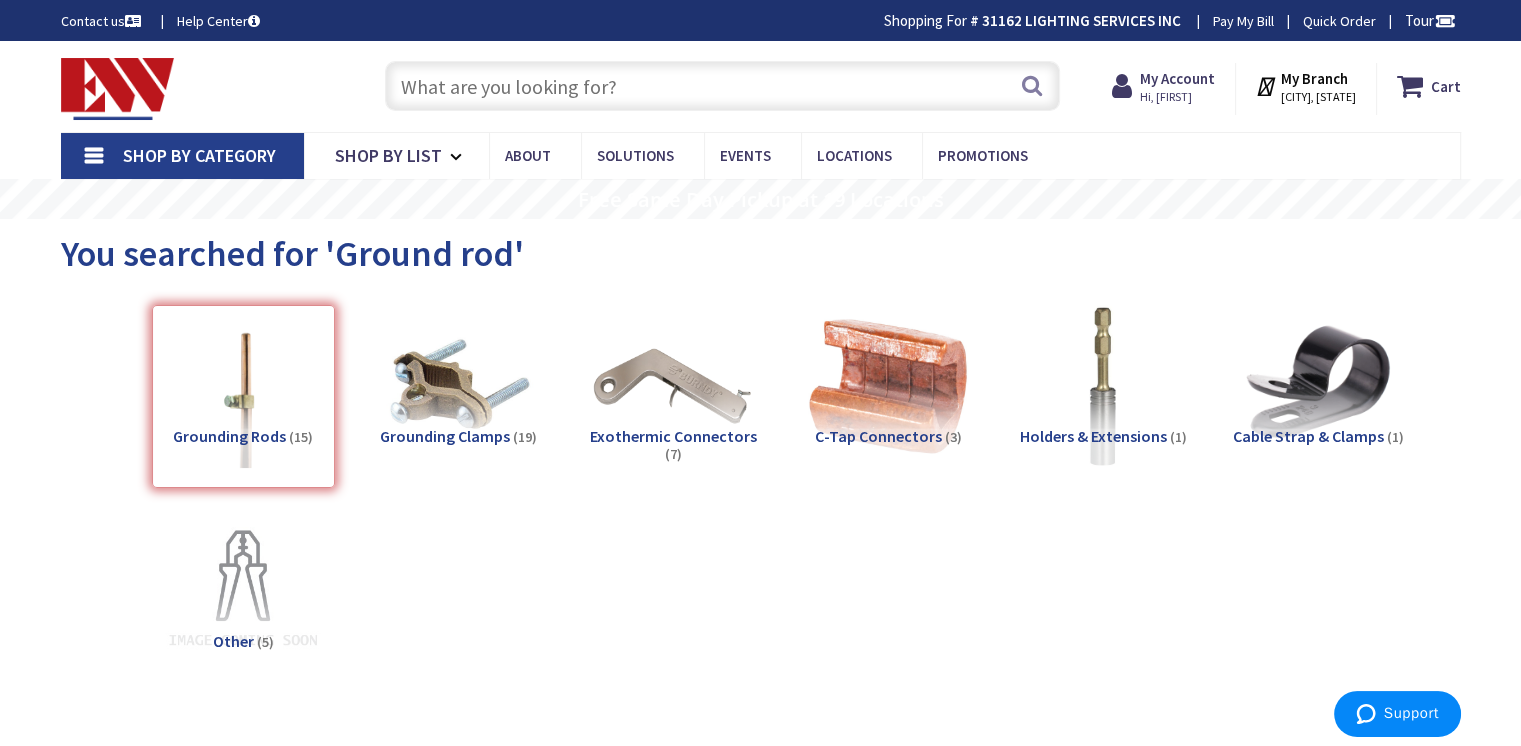 click at bounding box center [722, 86] 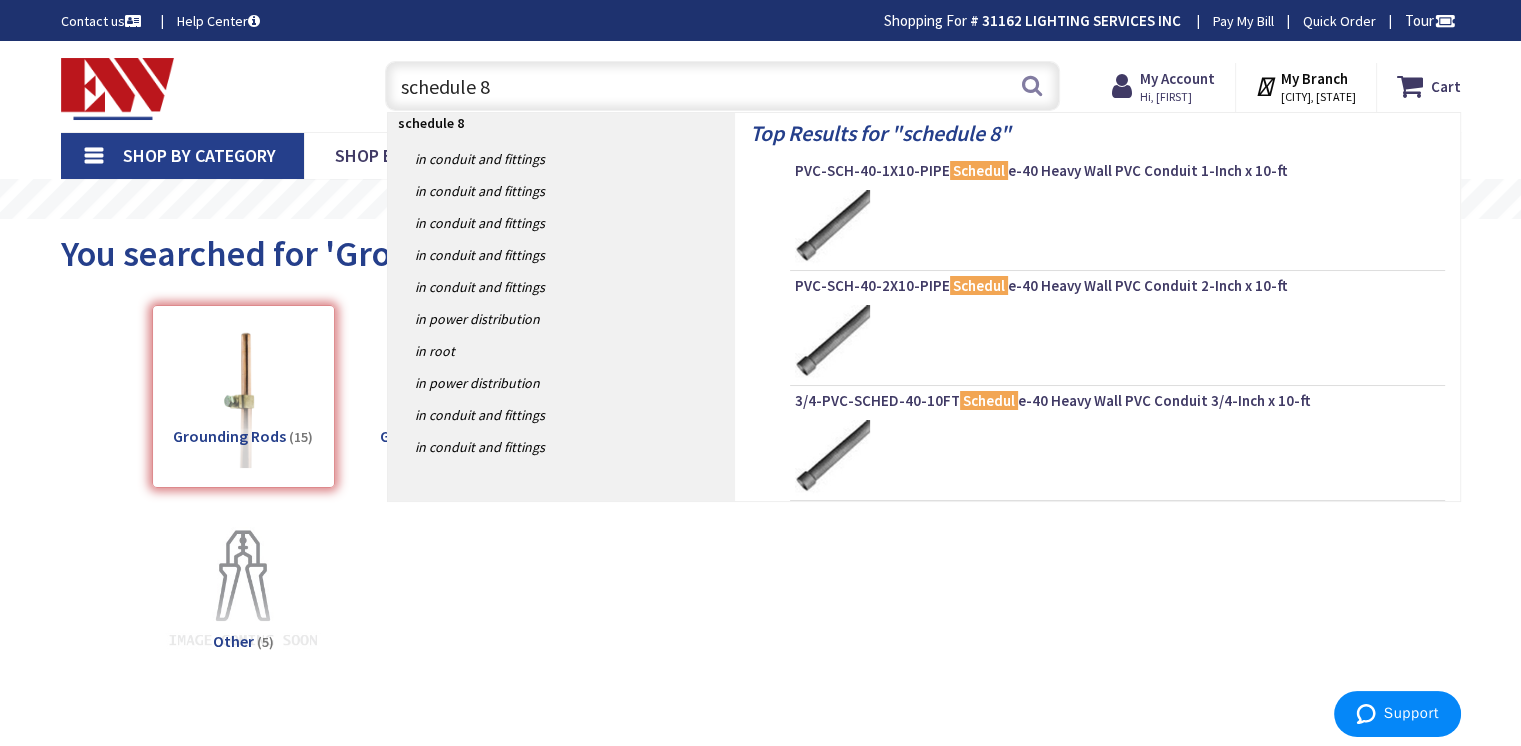 type on "schedule 80" 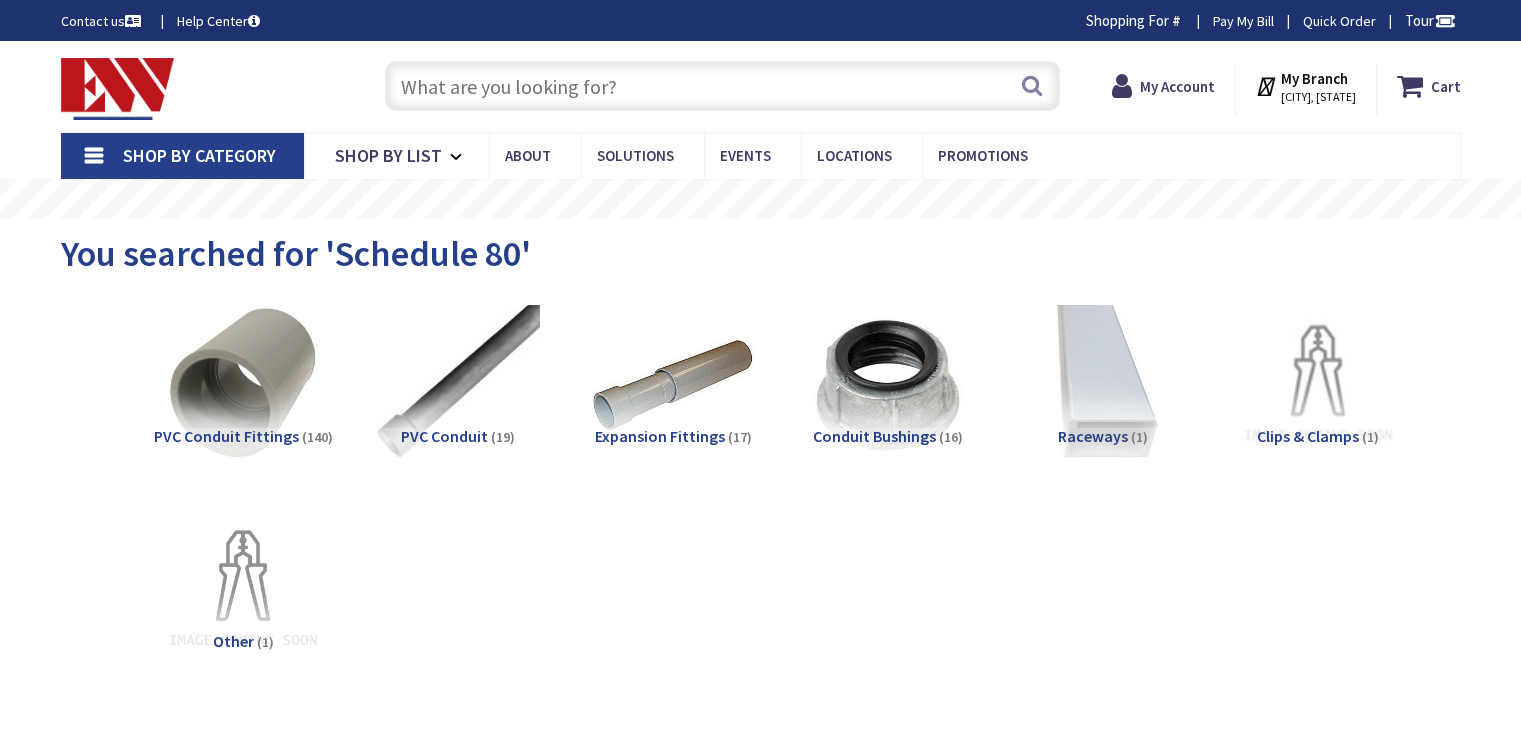 scroll, scrollTop: 0, scrollLeft: 0, axis: both 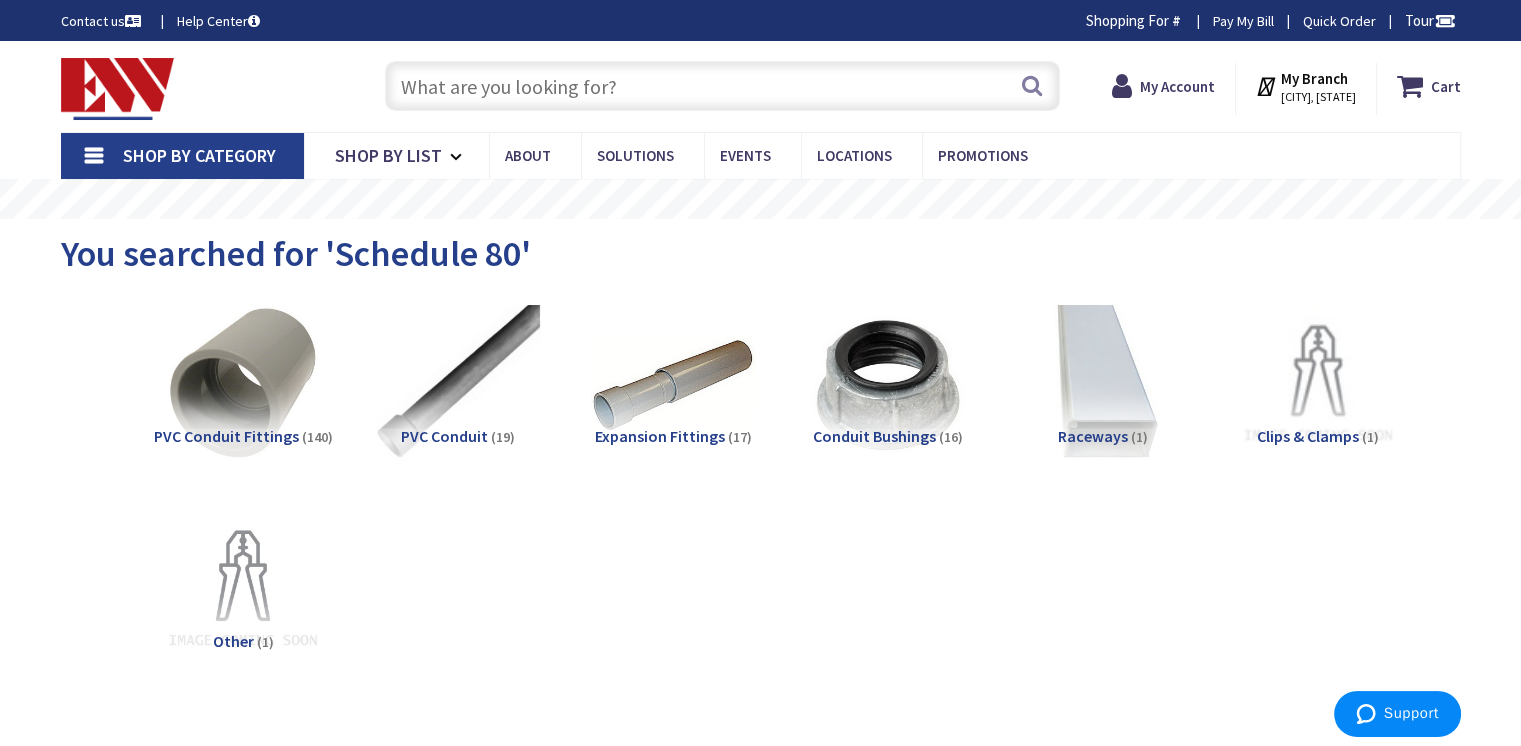 click on "PVC Conduit" at bounding box center [444, 436] 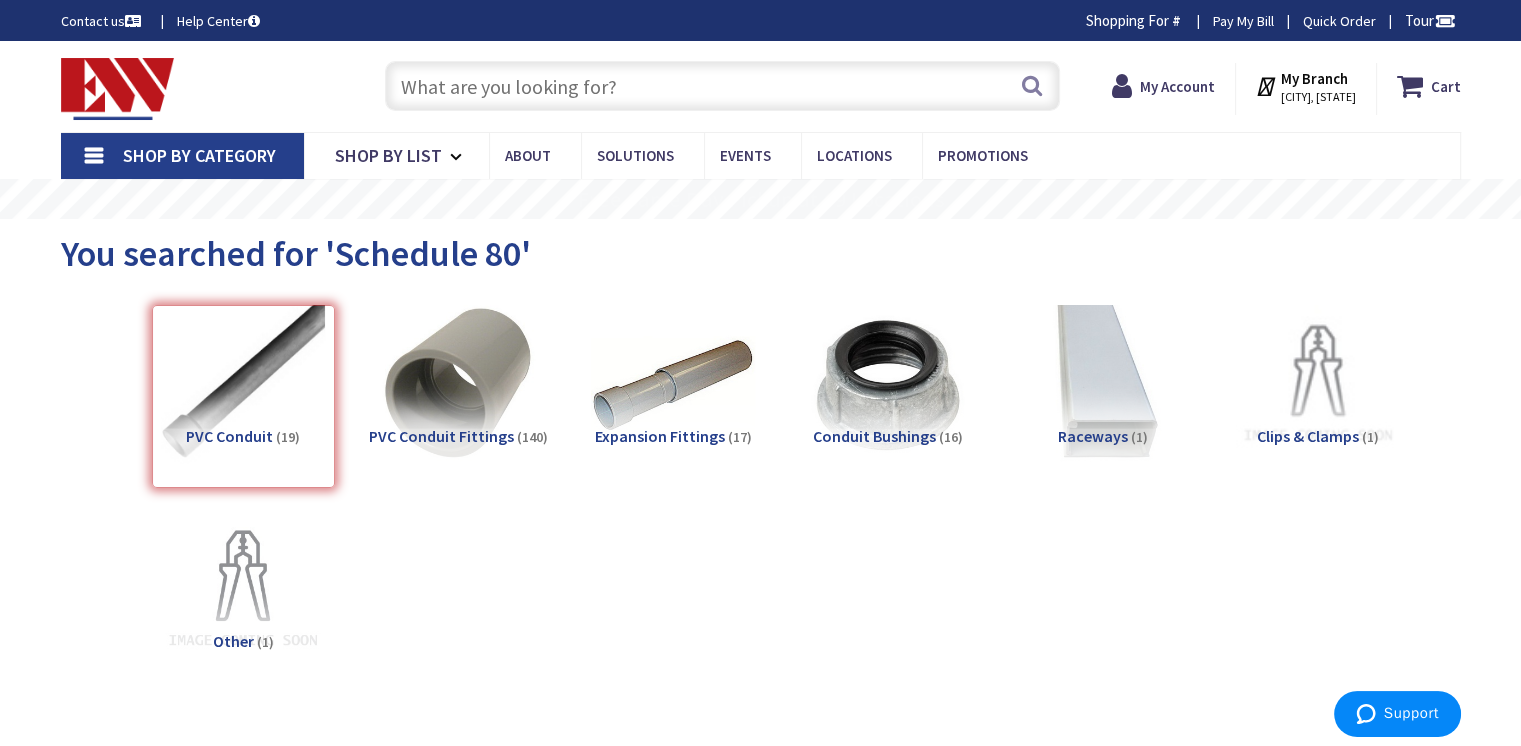 scroll, scrollTop: 753, scrollLeft: 0, axis: vertical 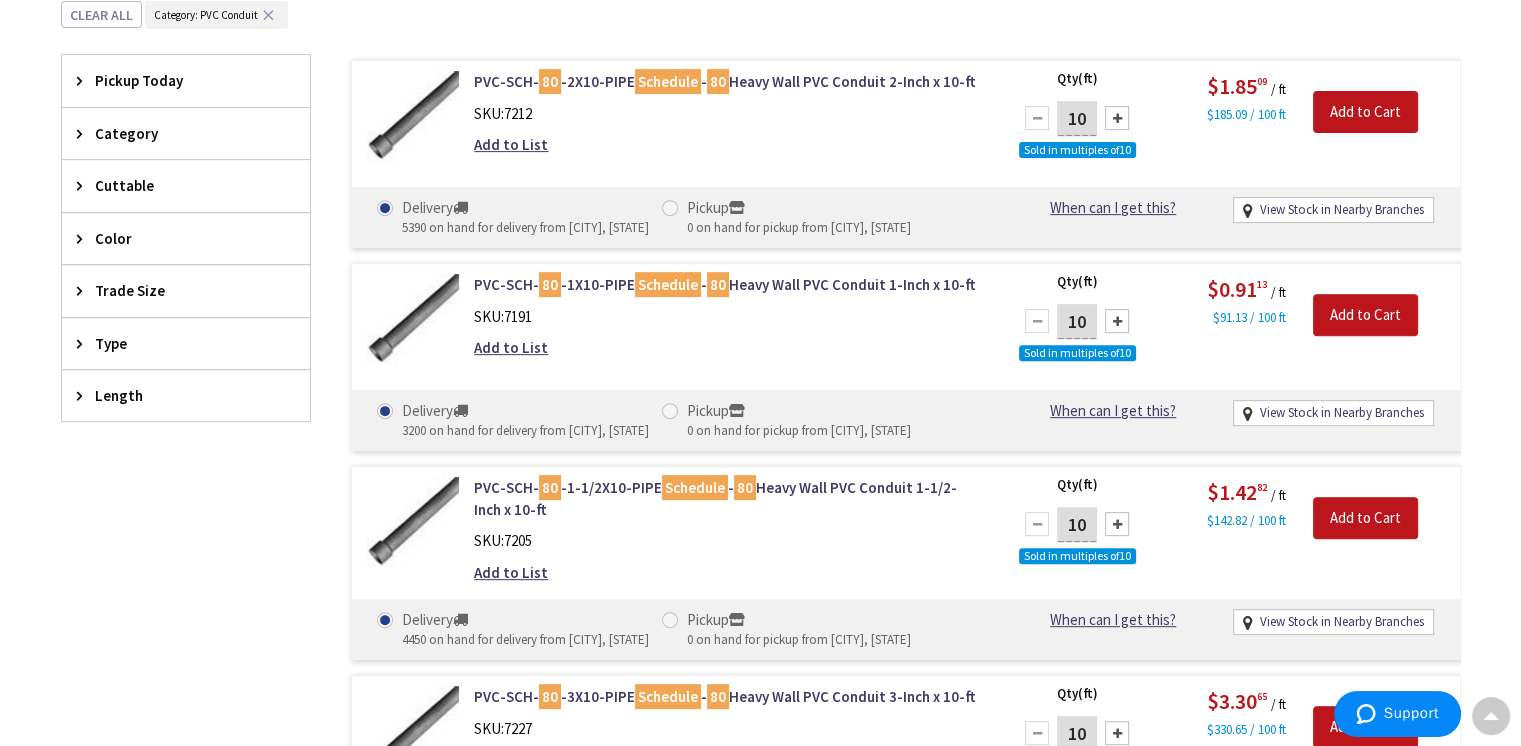 click on "Trade Size" at bounding box center (176, 290) 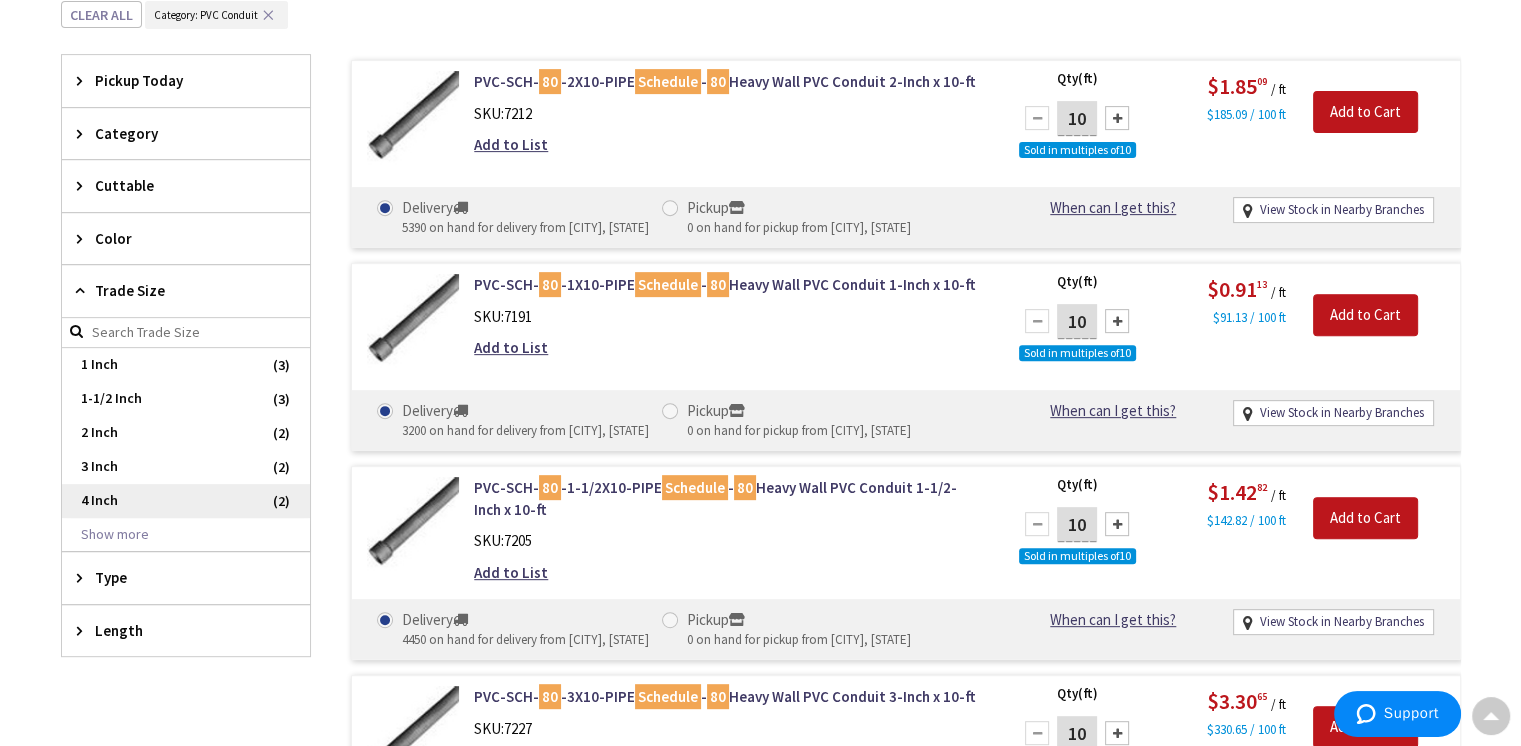 click on "4 Inch" at bounding box center (186, 501) 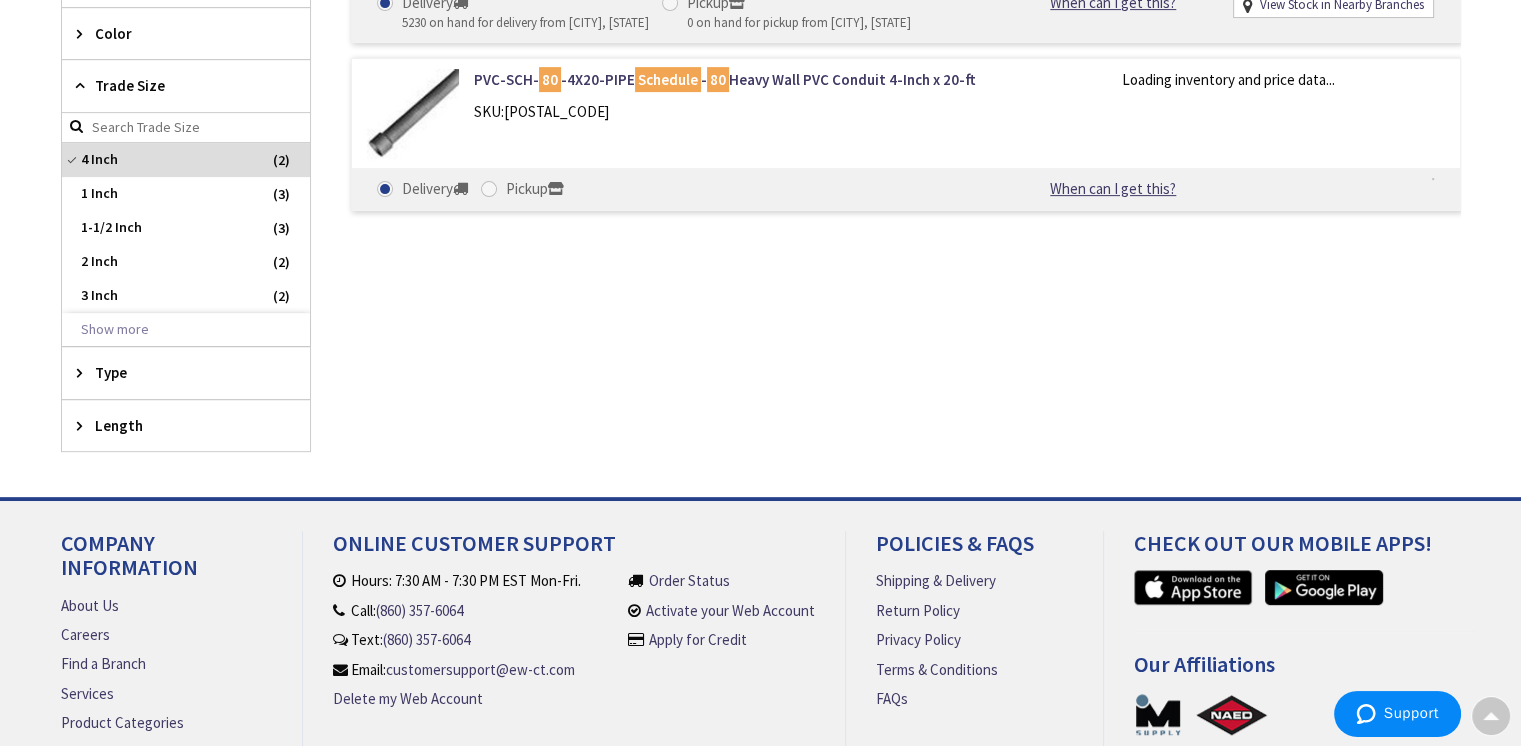 scroll, scrollTop: 548, scrollLeft: 0, axis: vertical 